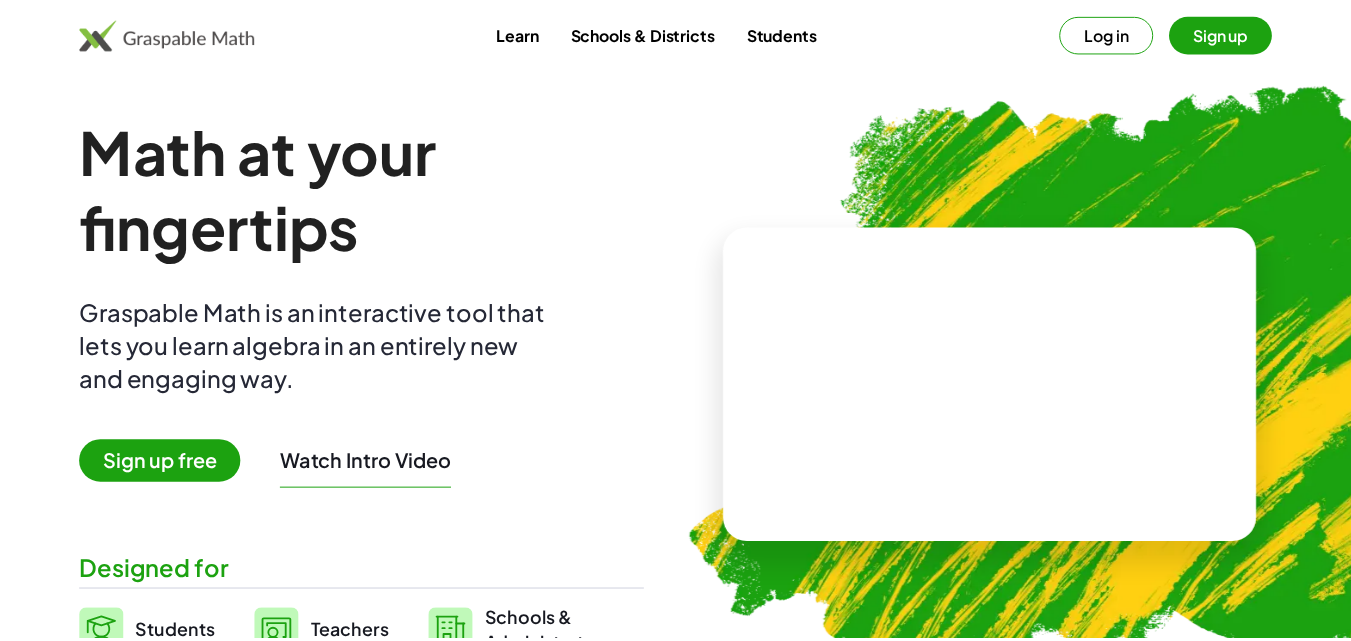 scroll, scrollTop: 0, scrollLeft: 0, axis: both 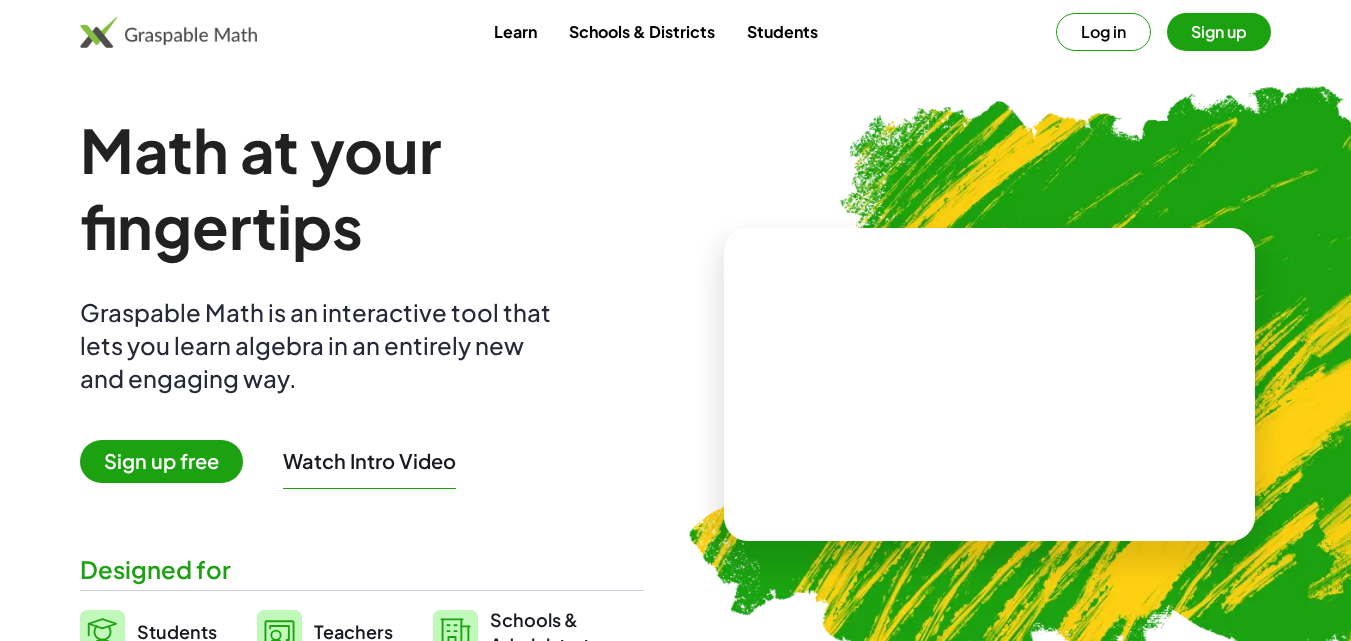 drag, startPoint x: 904, startPoint y: 395, endPoint x: 952, endPoint y: 383, distance: 49.47727 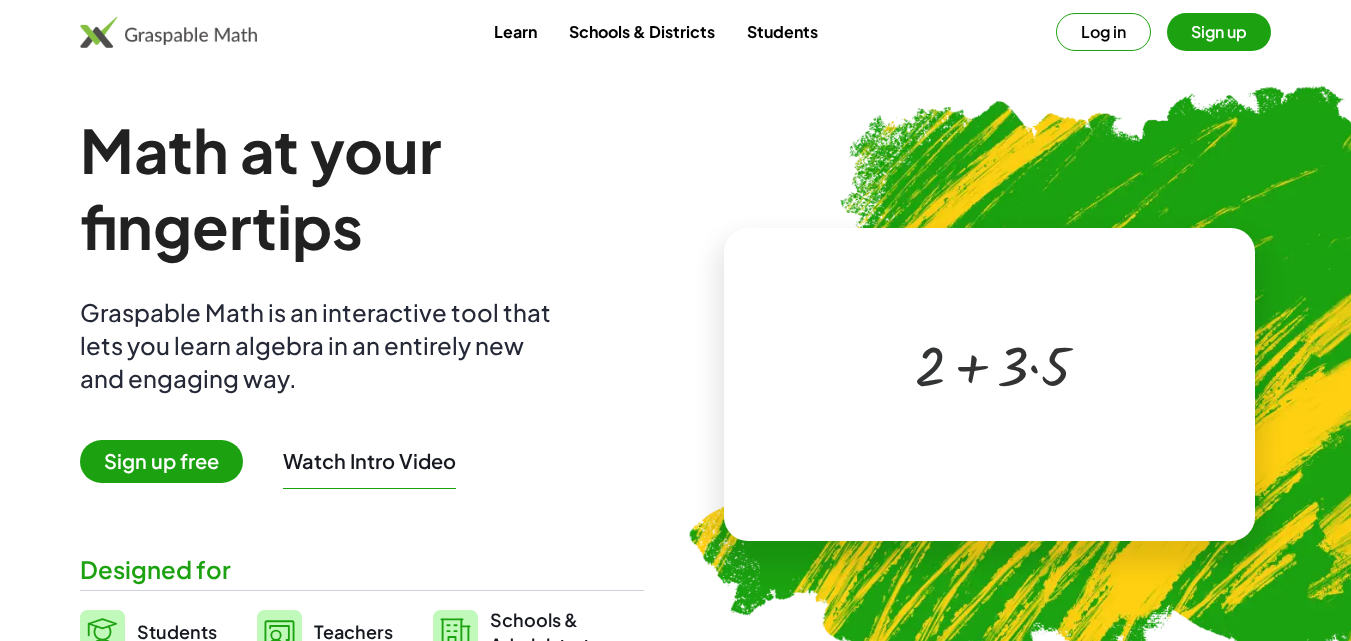 click at bounding box center (993, 364) 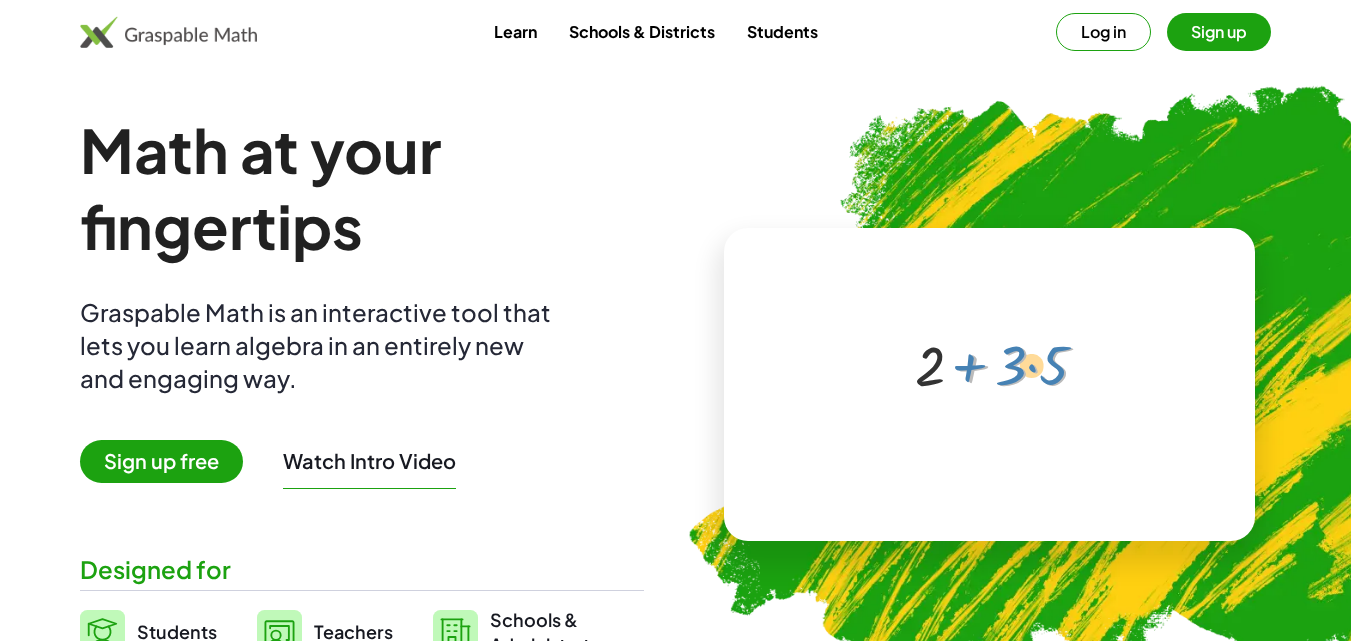 click at bounding box center [993, 364] 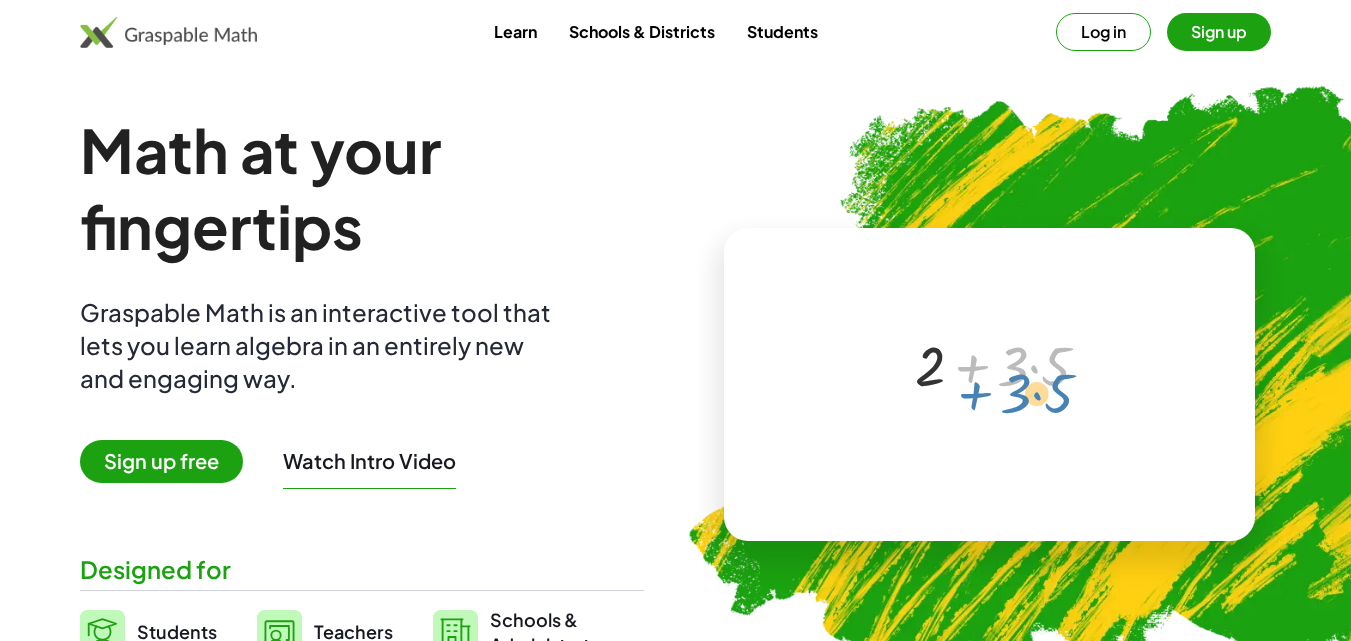 drag, startPoint x: 968, startPoint y: 374, endPoint x: 971, endPoint y: 364, distance: 10.440307 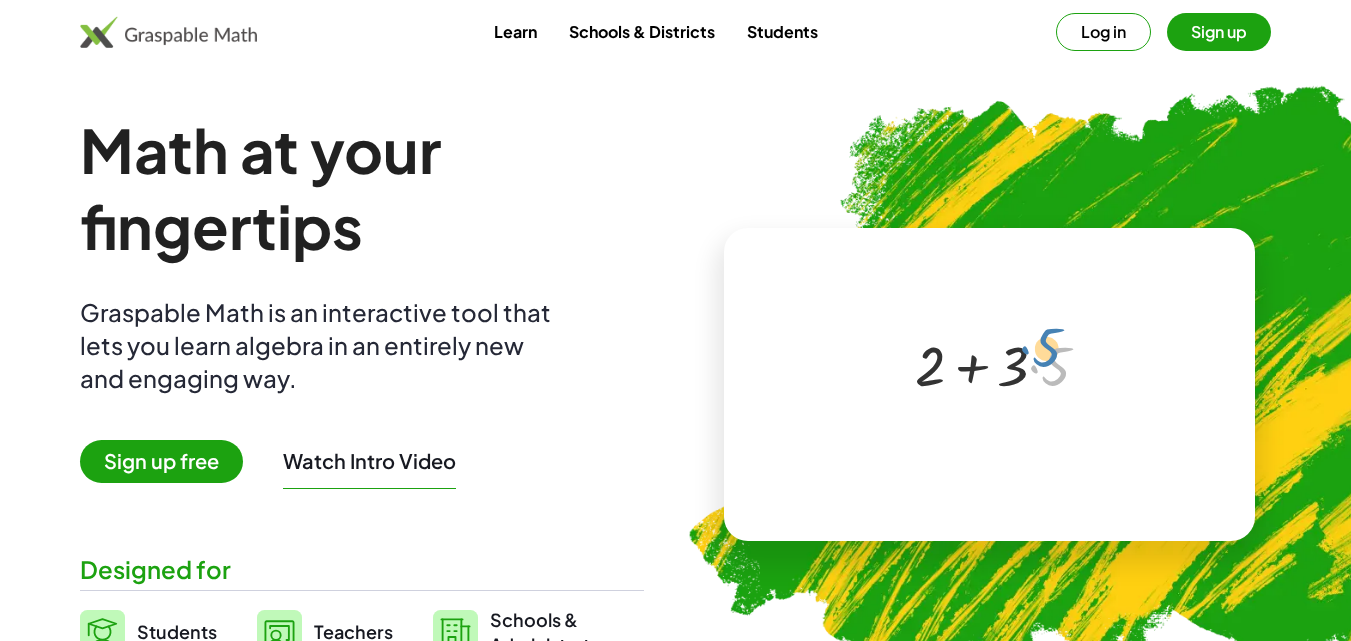drag, startPoint x: 1043, startPoint y: 388, endPoint x: 1032, endPoint y: 366, distance: 24.596748 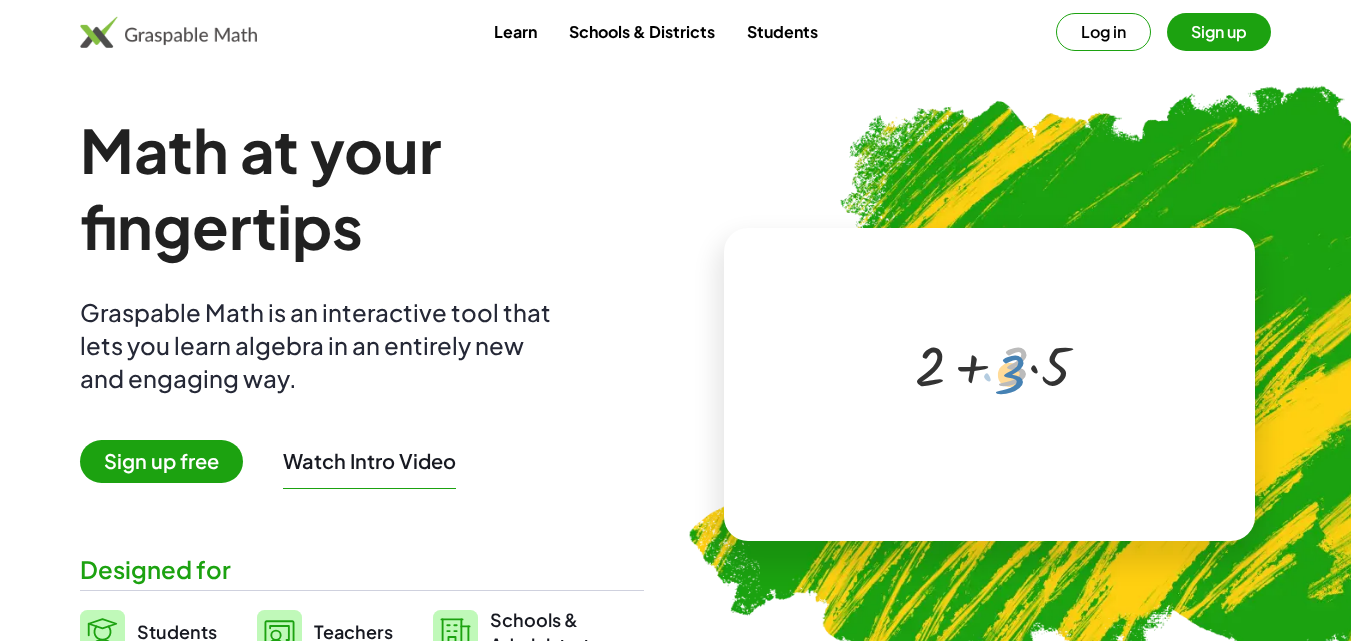 click at bounding box center (993, 364) 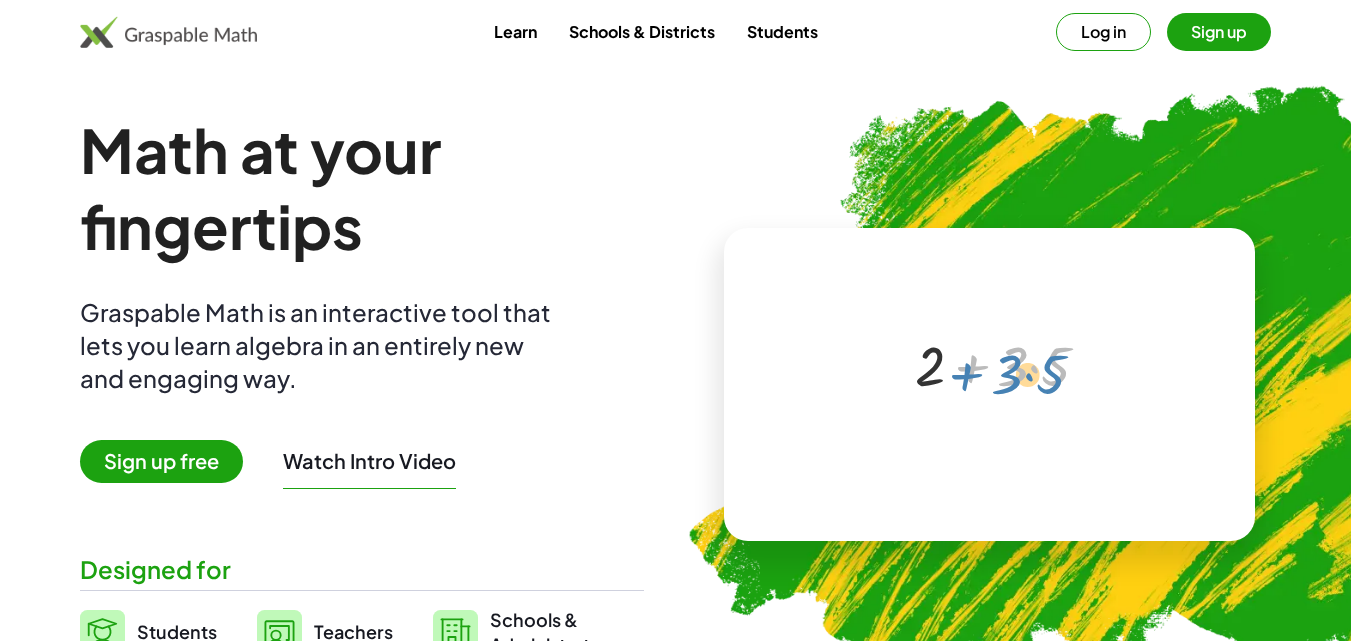 click at bounding box center (993, 364) 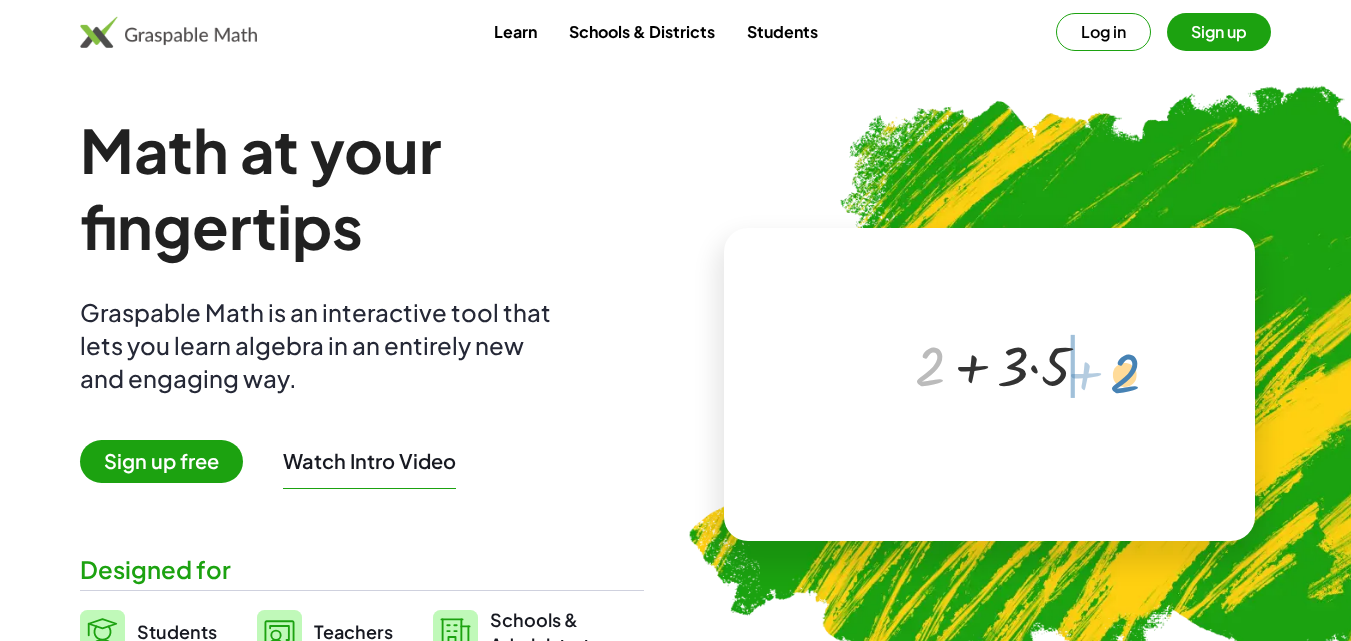drag, startPoint x: 930, startPoint y: 366, endPoint x: 1125, endPoint y: 373, distance: 195.1256 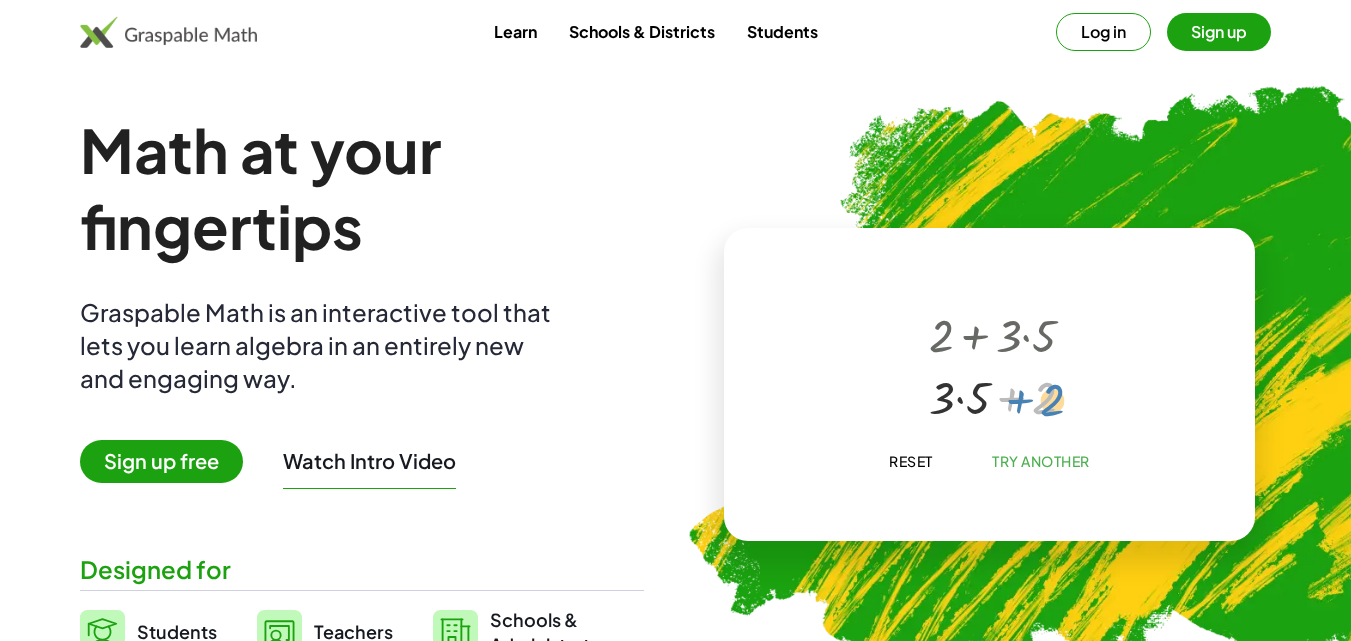 click at bounding box center [992, 396] 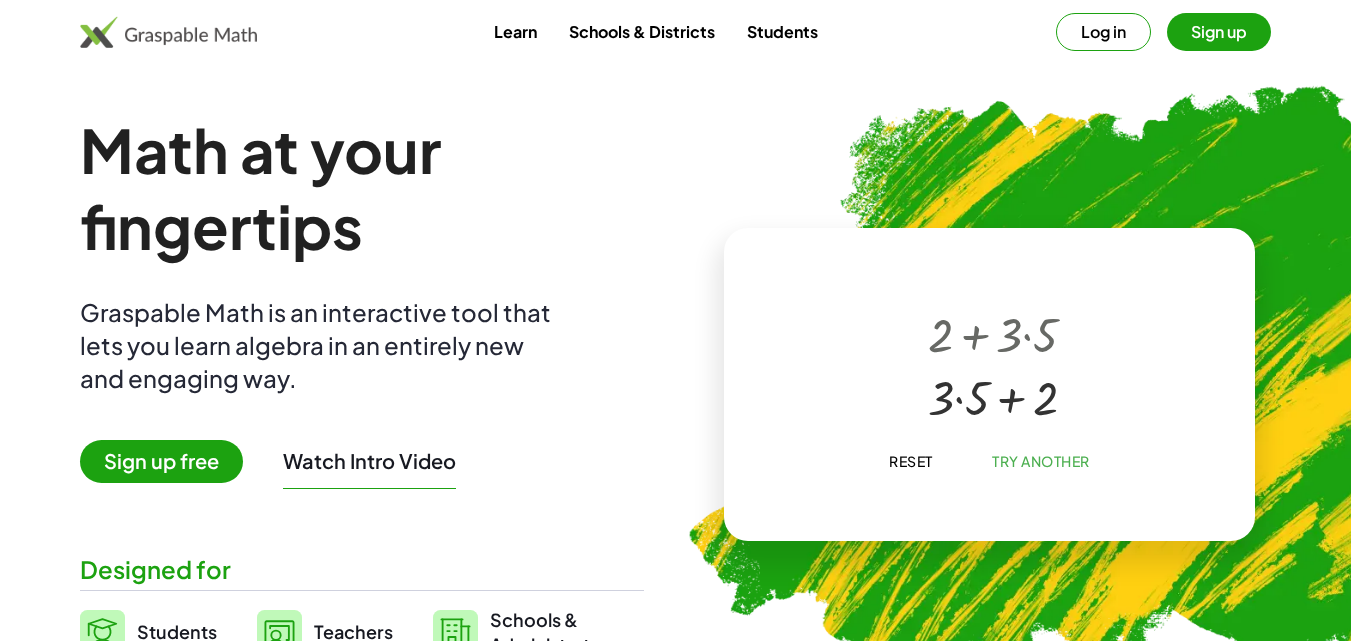 click at bounding box center [985, 364] 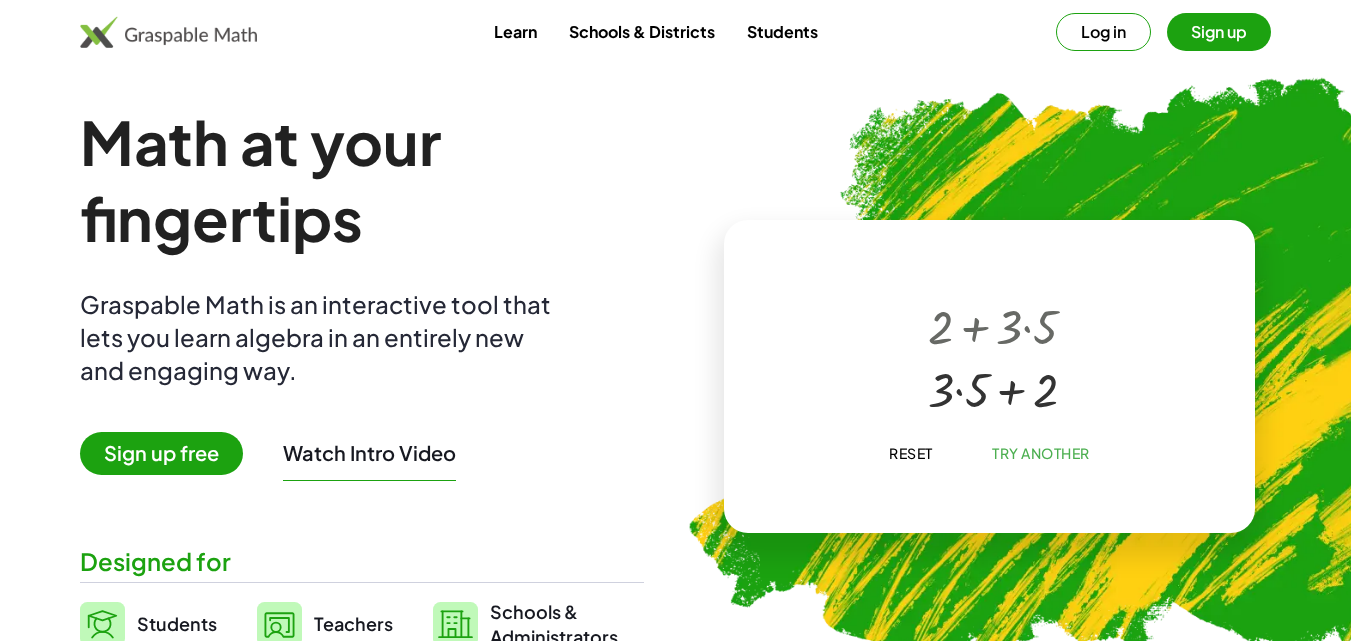 scroll, scrollTop: 0, scrollLeft: 0, axis: both 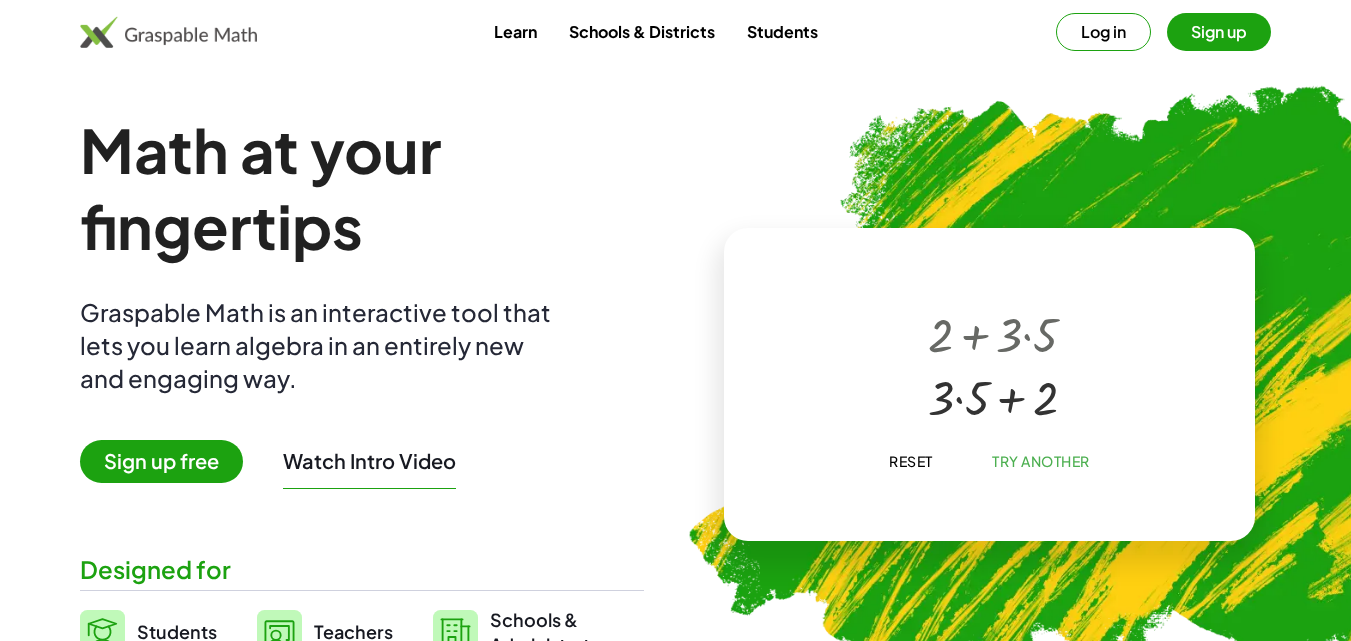 click on "Sign up free" at bounding box center (161, 461) 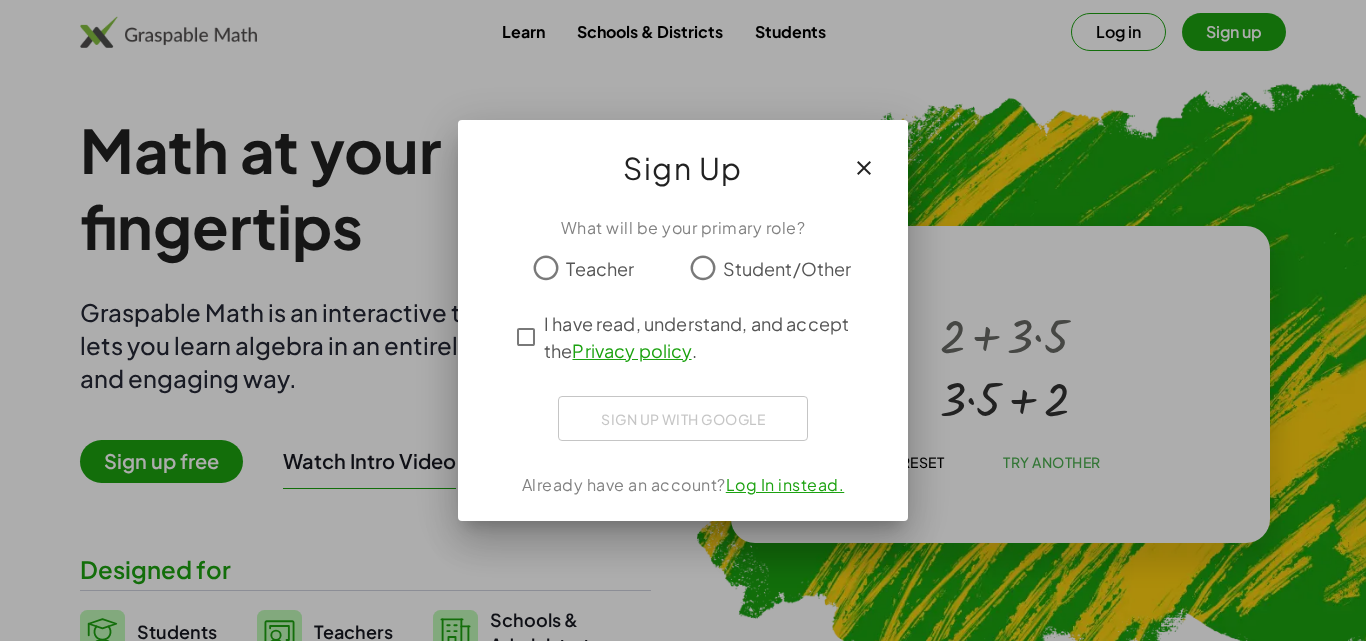 click on "Sign Up" 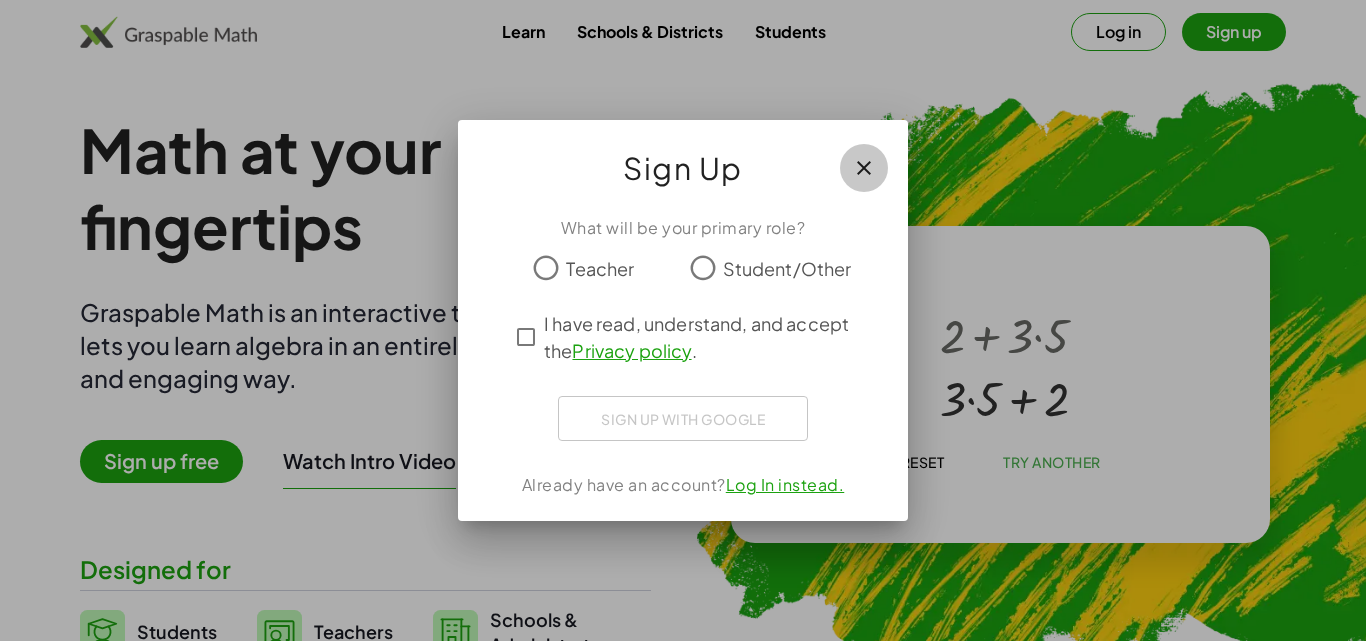 click 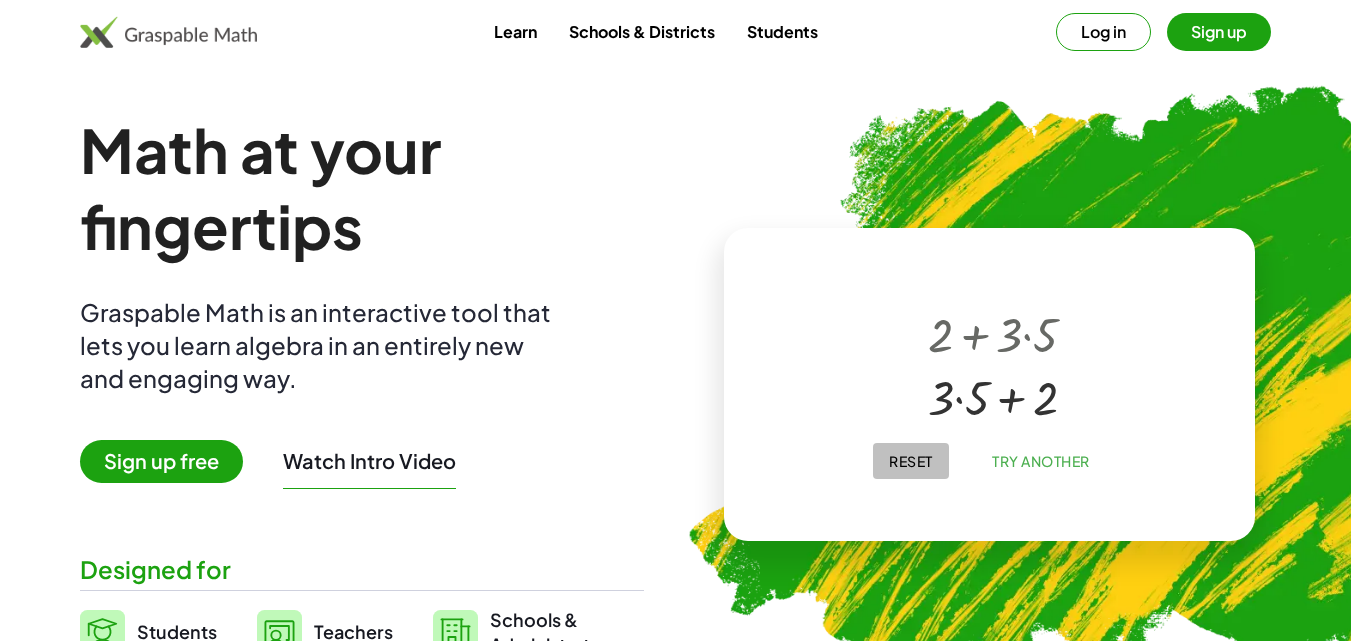 click on "Reset" 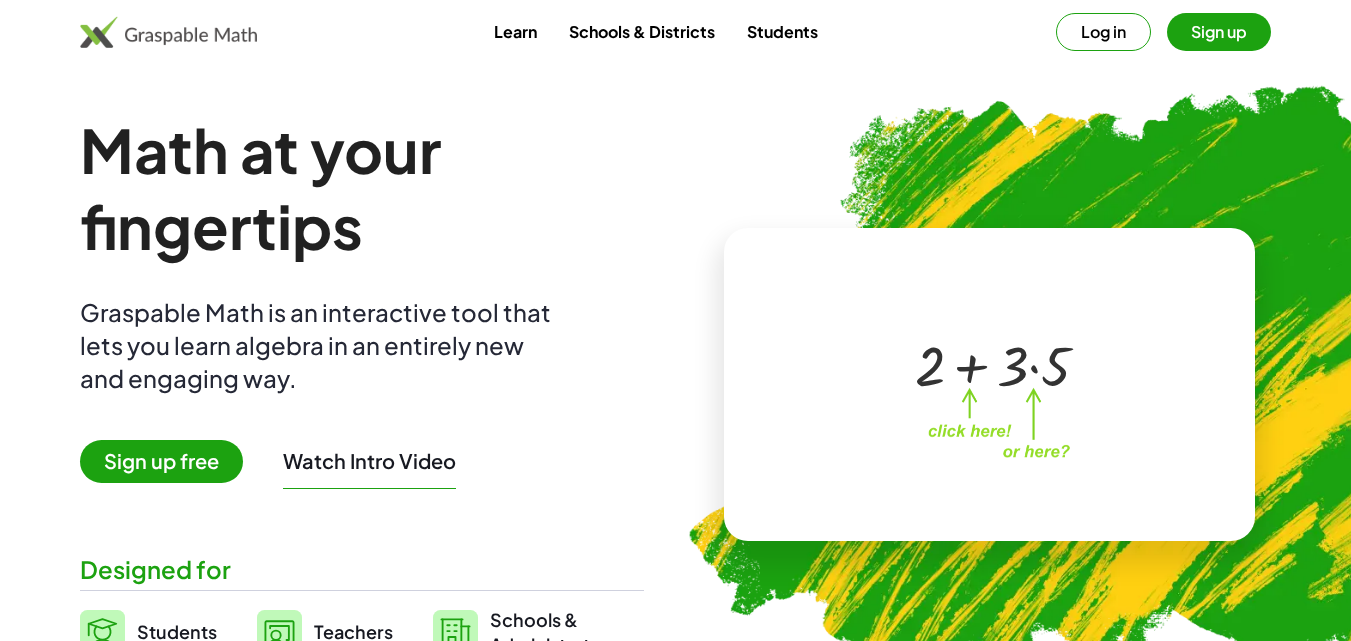 click on "+ 2 + · 3 · 5 ×" at bounding box center [989, 384] 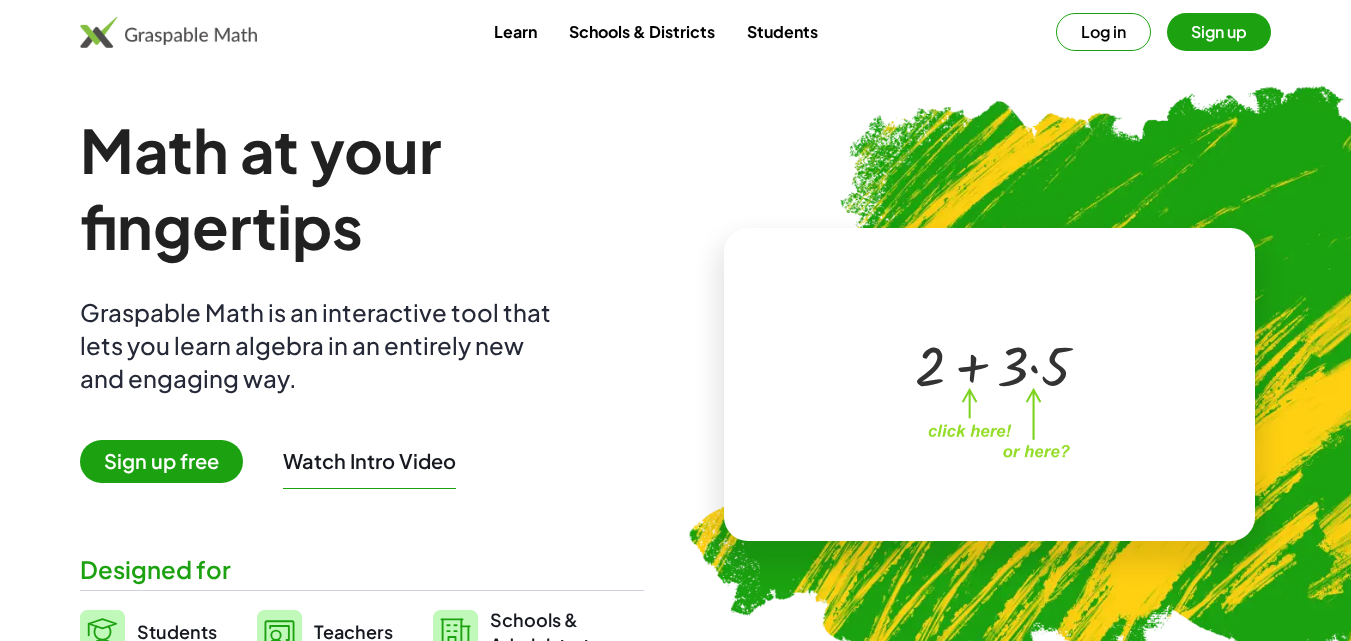 drag, startPoint x: 833, startPoint y: 526, endPoint x: 823, endPoint y: 521, distance: 11.18034 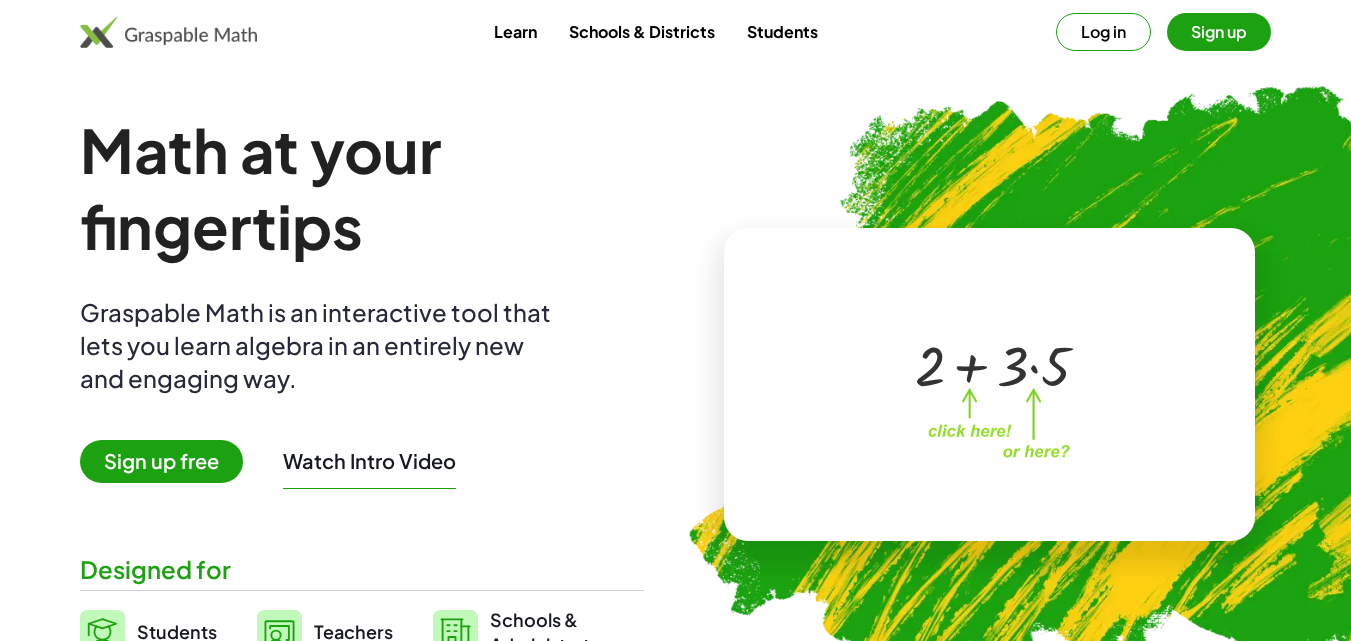 click on "+ 2 + · 3 · 5 ×" at bounding box center (990, 384) 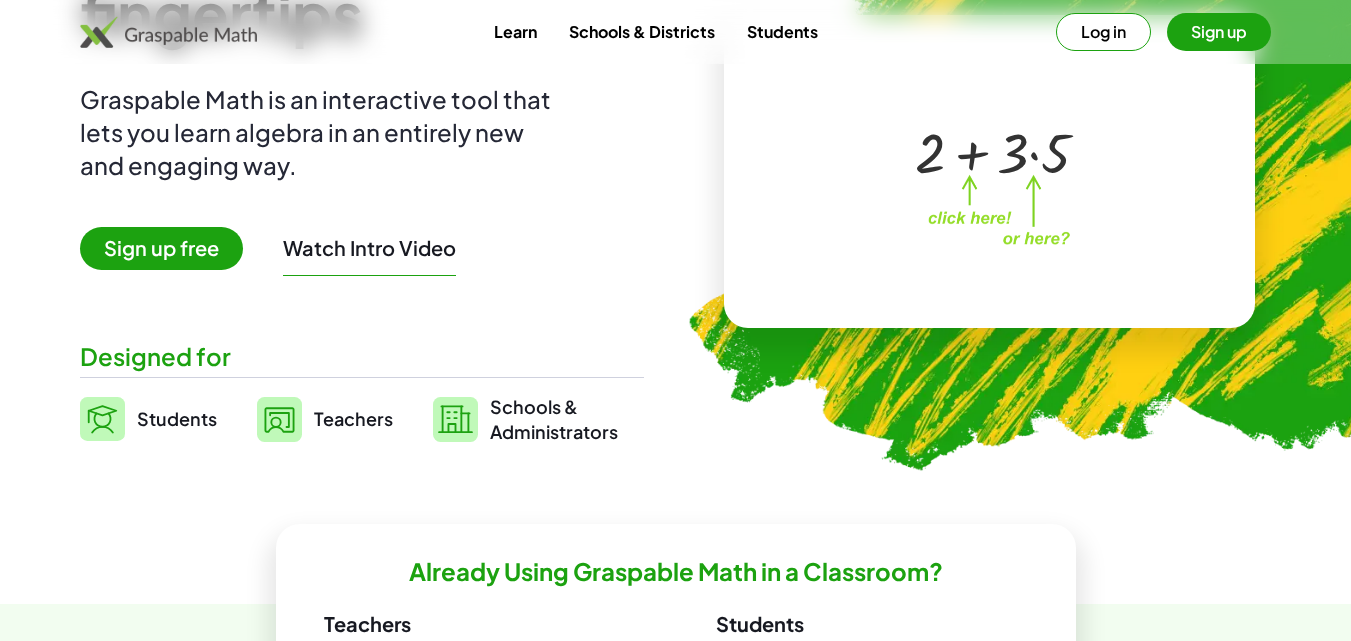 scroll, scrollTop: 229, scrollLeft: 0, axis: vertical 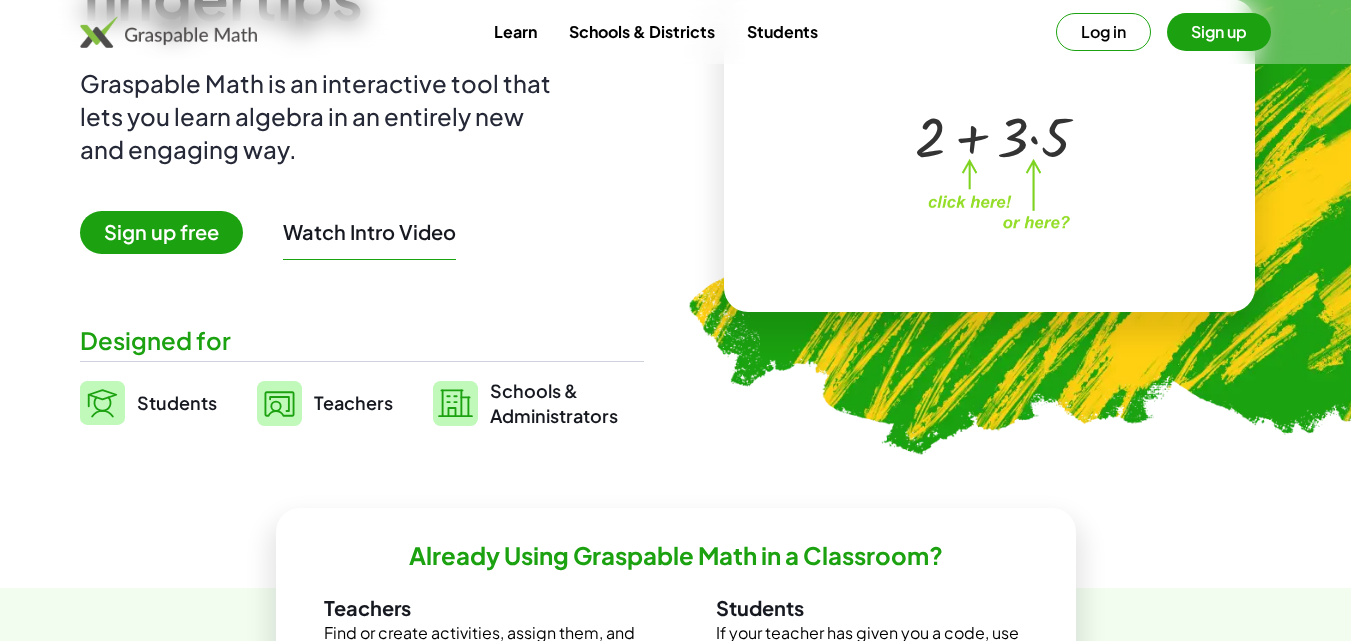 click on "Teachers" at bounding box center [325, 403] 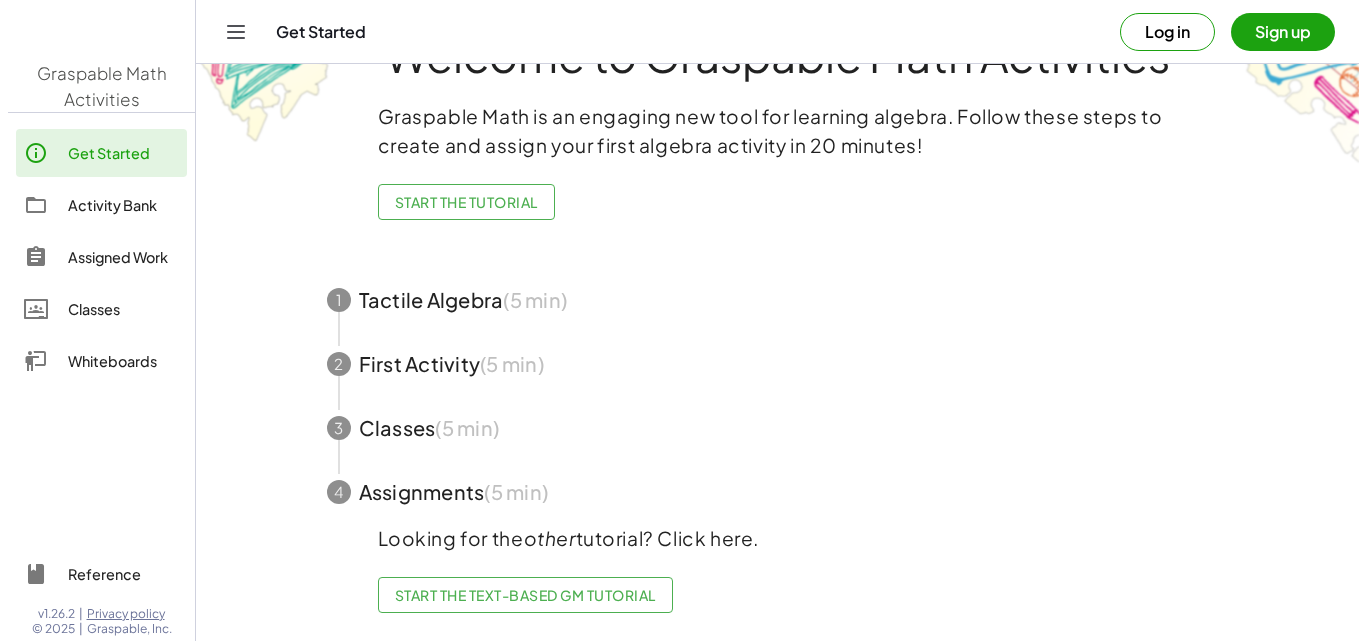 scroll, scrollTop: 0, scrollLeft: 0, axis: both 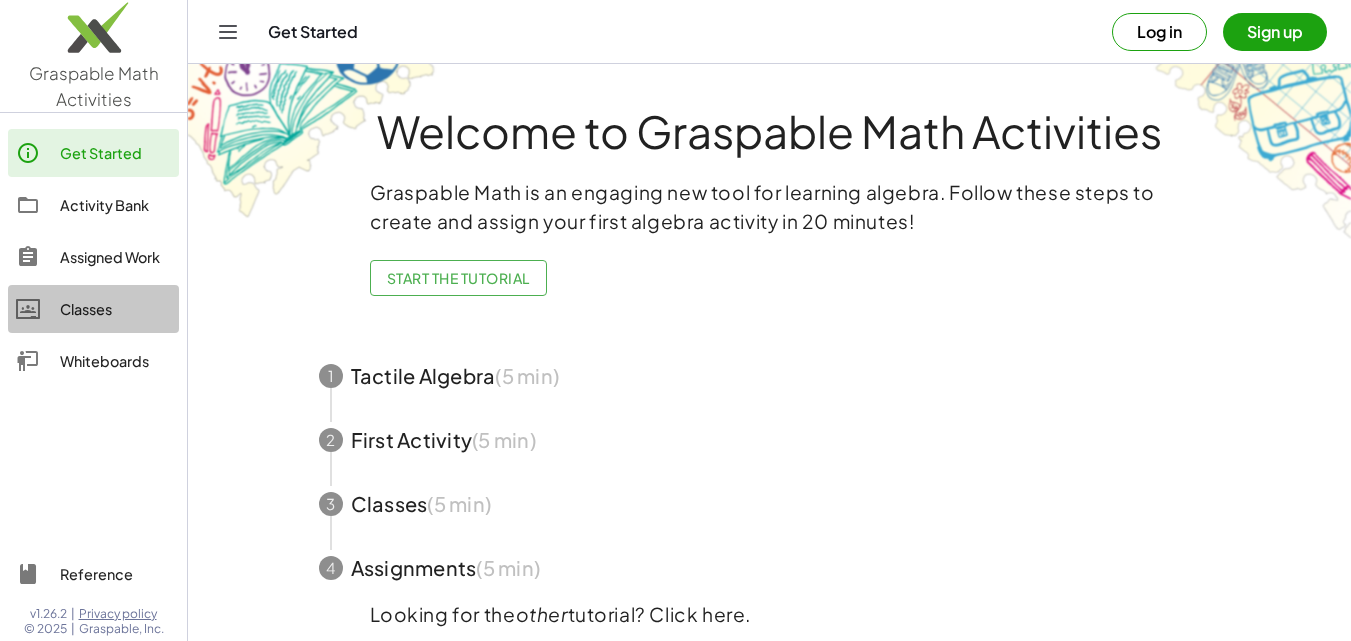 click 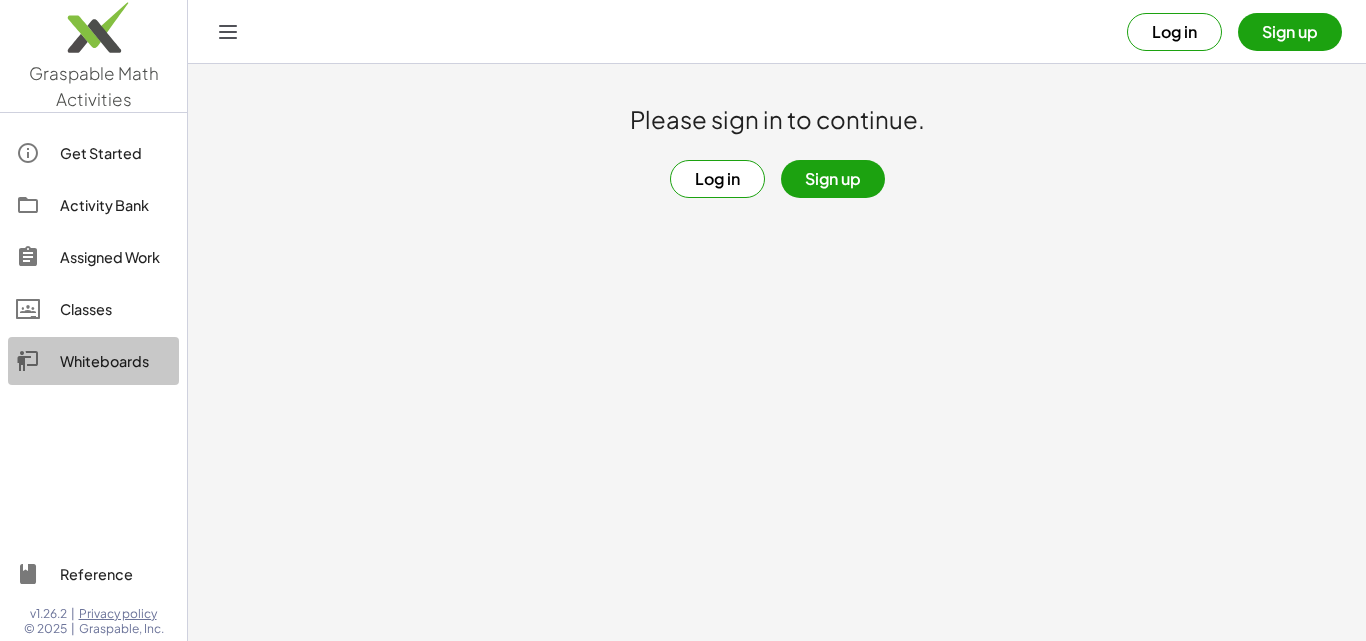 click on "Whiteboards" 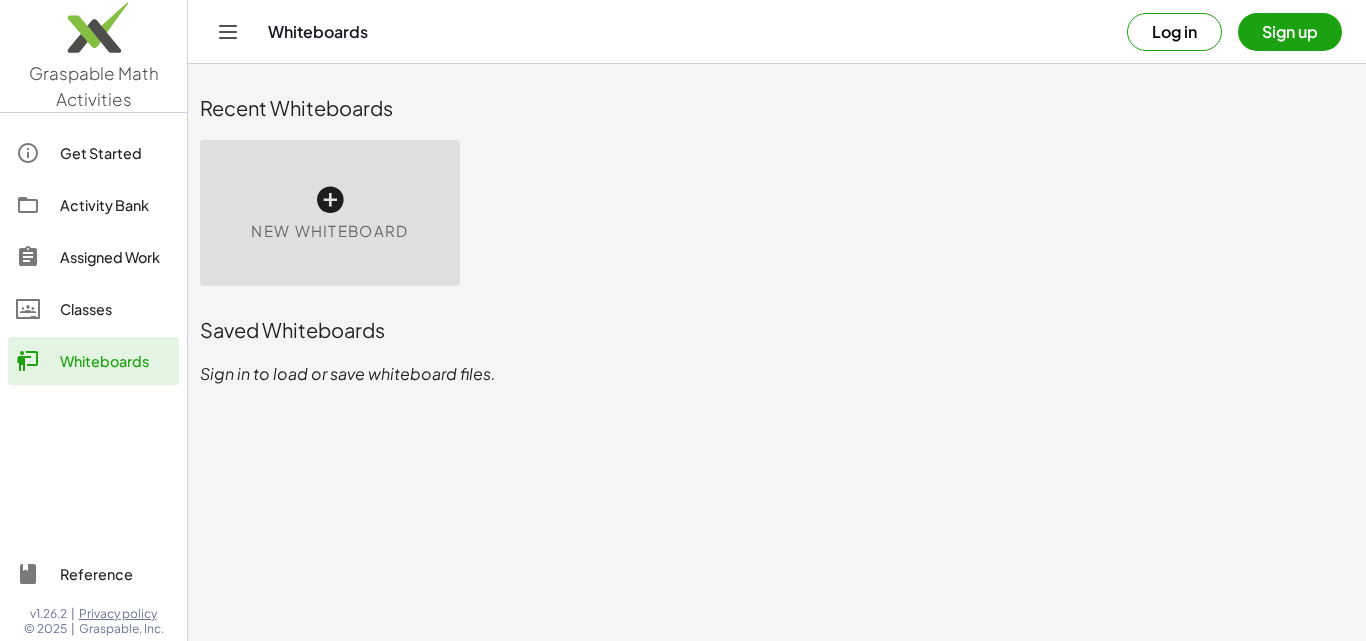 click on "New Whiteboard" at bounding box center (330, 213) 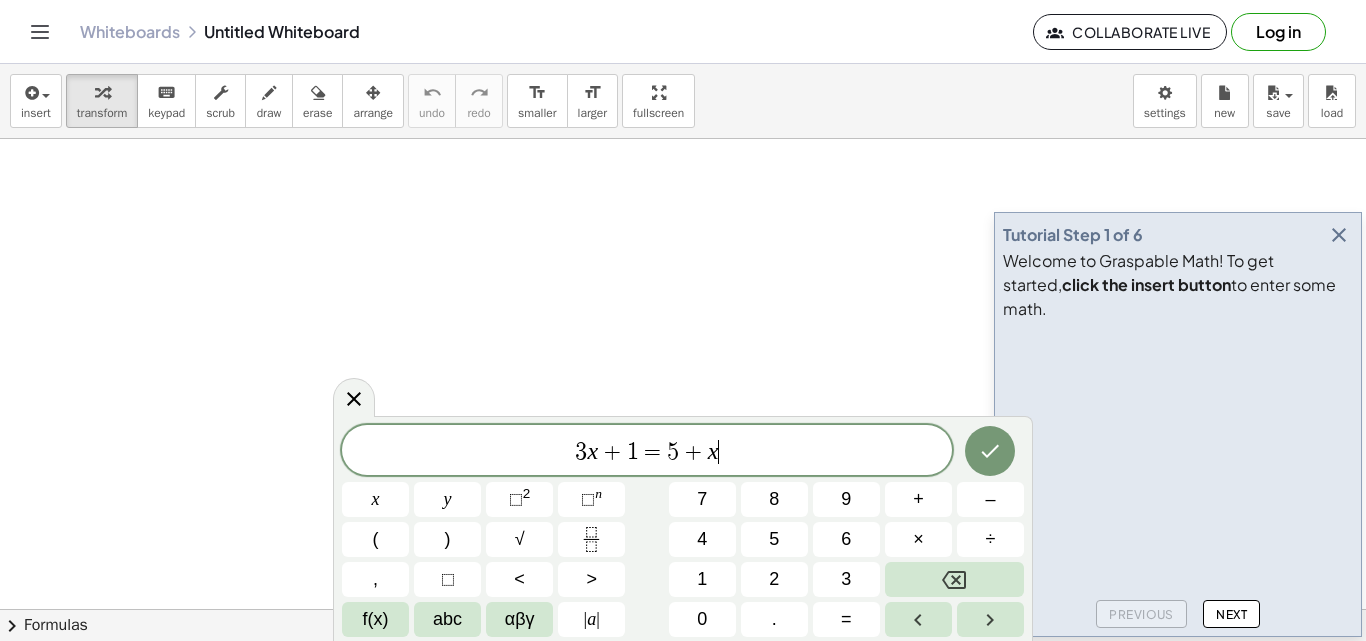 click on "3 x + 1 = 5 + x ​" at bounding box center (647, 452) 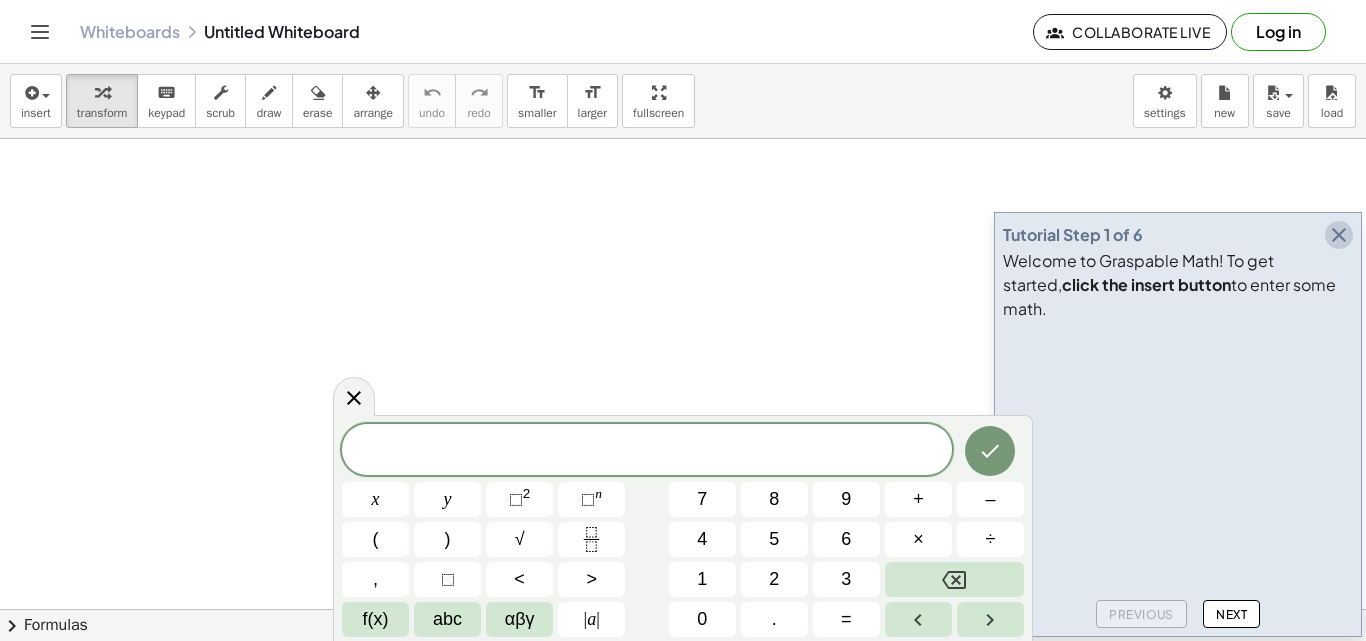 click at bounding box center (1339, 235) 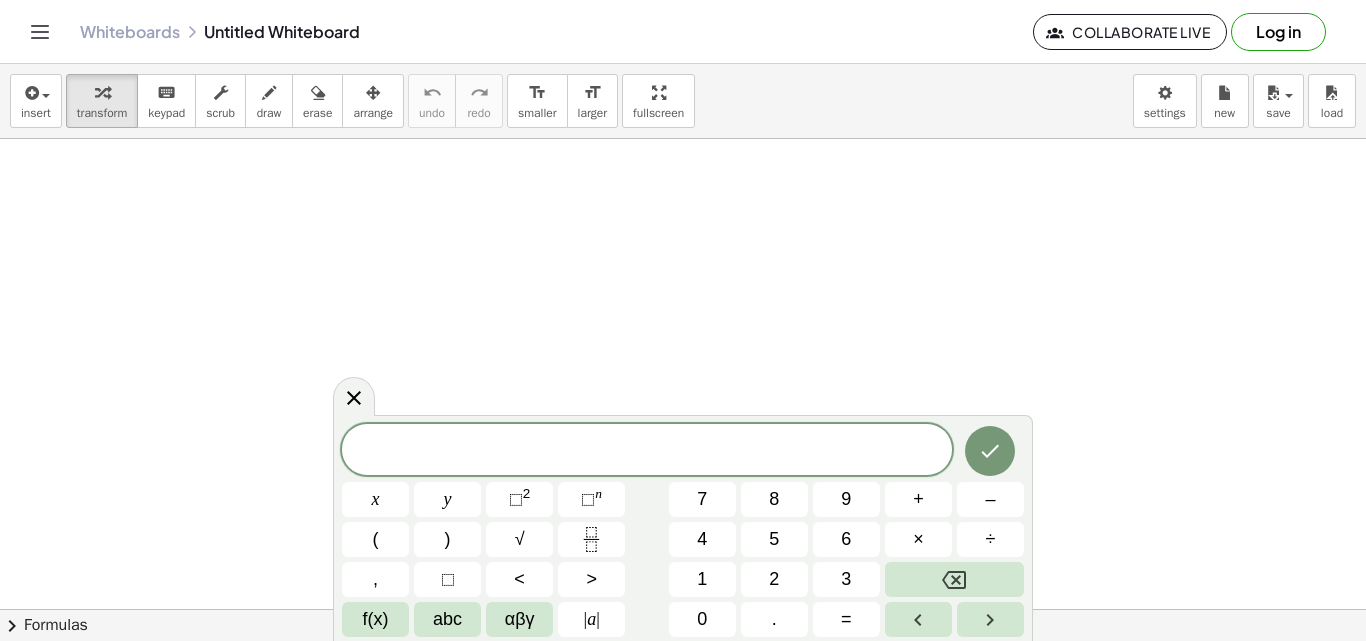 drag, startPoint x: 380, startPoint y: 226, endPoint x: 451, endPoint y: 260, distance: 78.72102 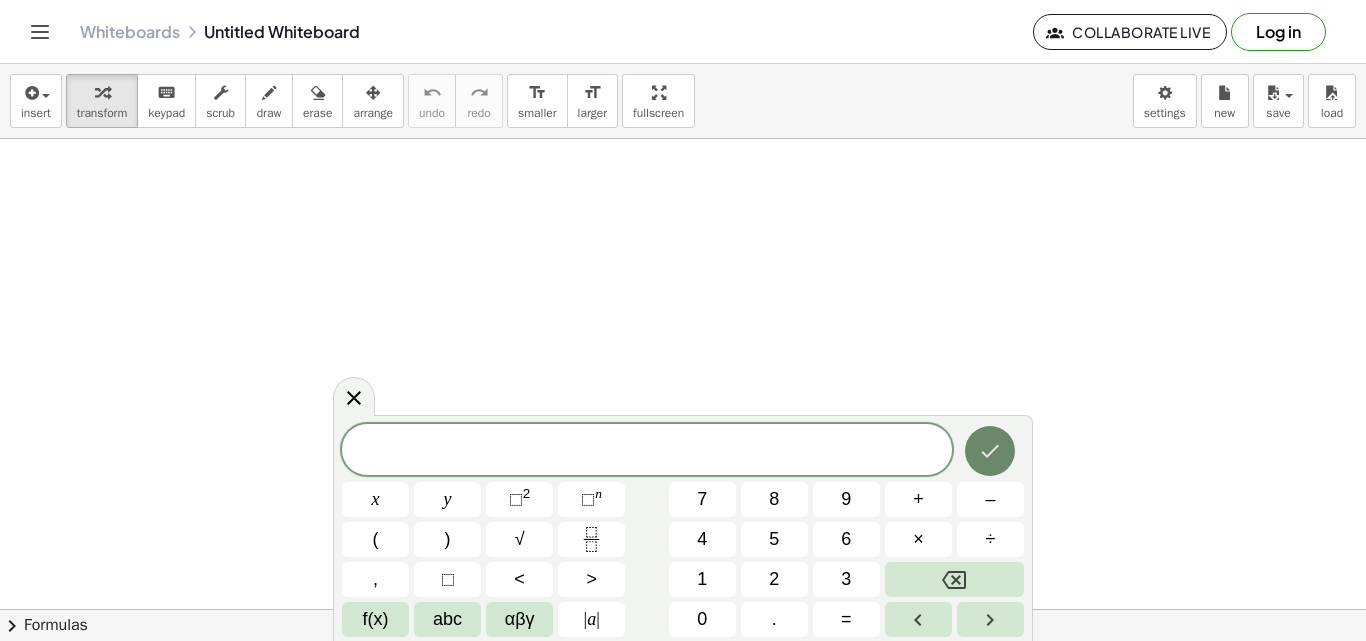 click 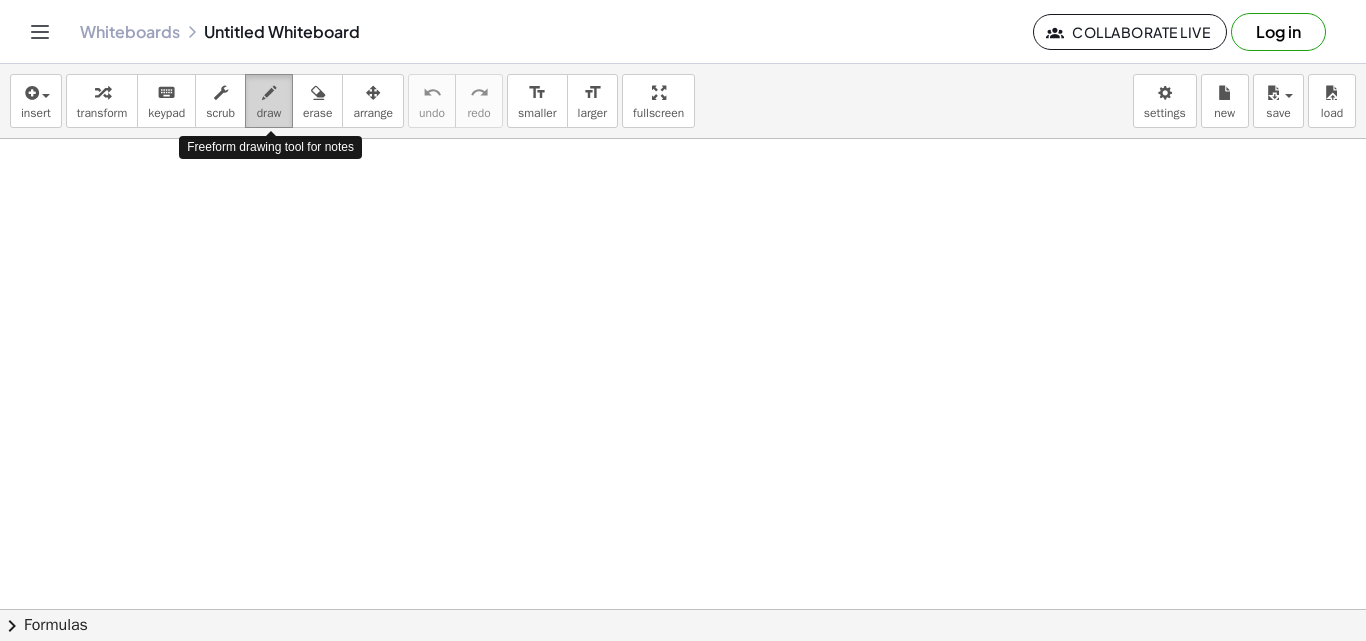 click on "draw" at bounding box center [269, 113] 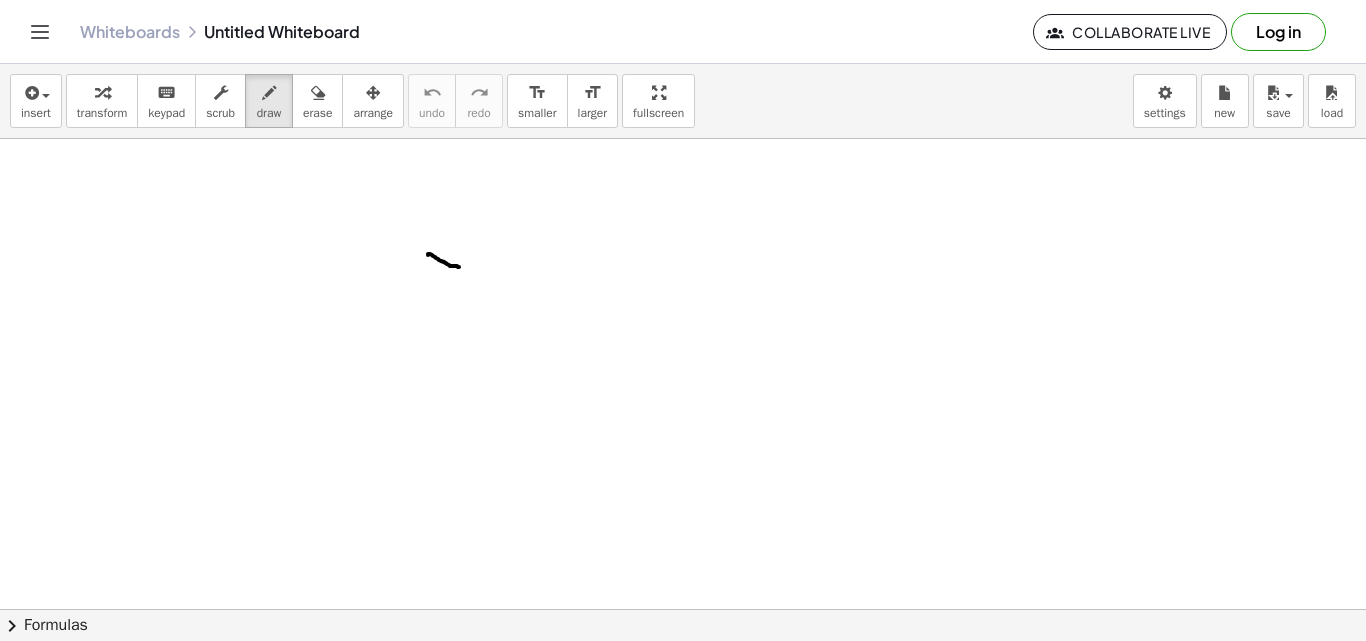 drag, startPoint x: 428, startPoint y: 254, endPoint x: 464, endPoint y: 268, distance: 38.626415 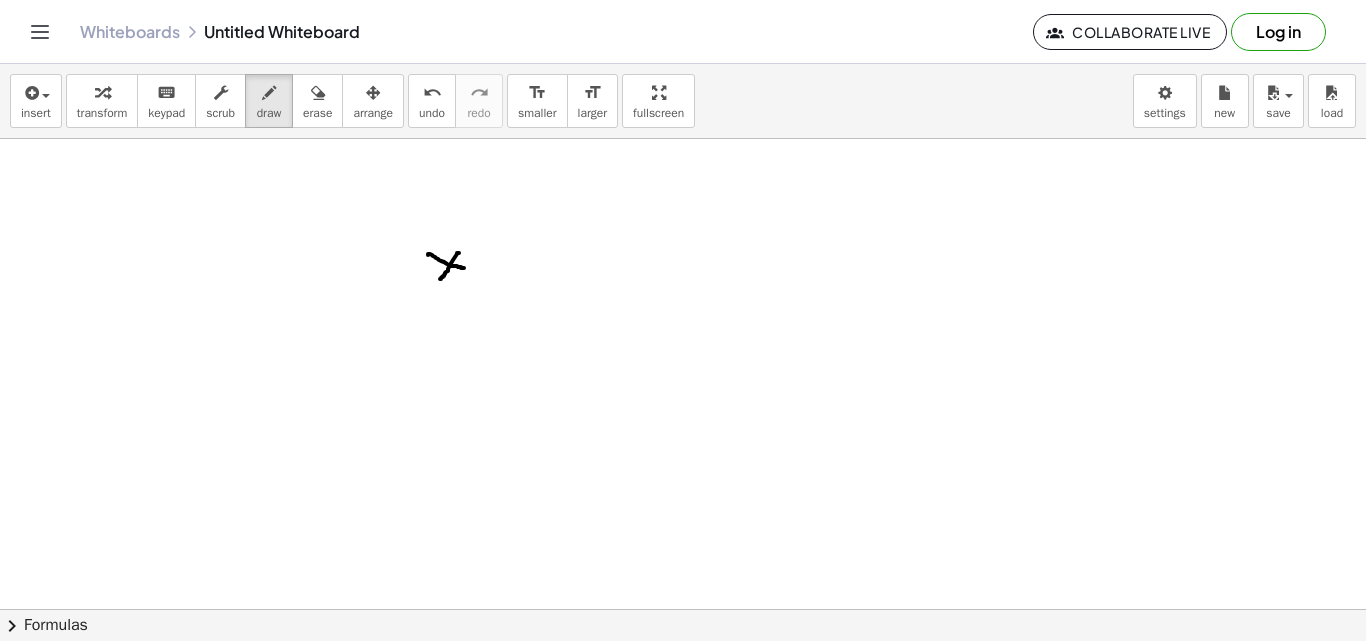 drag, startPoint x: 459, startPoint y: 253, endPoint x: 440, endPoint y: 279, distance: 32.202484 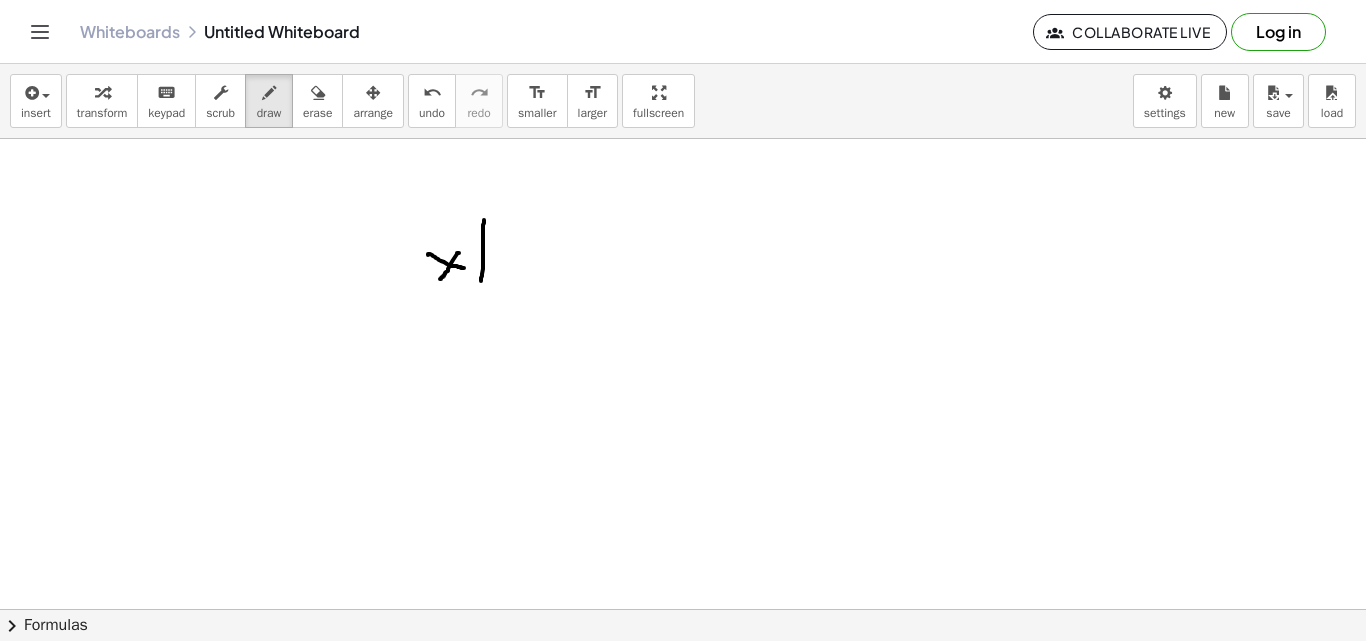 drag, startPoint x: 484, startPoint y: 220, endPoint x: 481, endPoint y: 281, distance: 61.073727 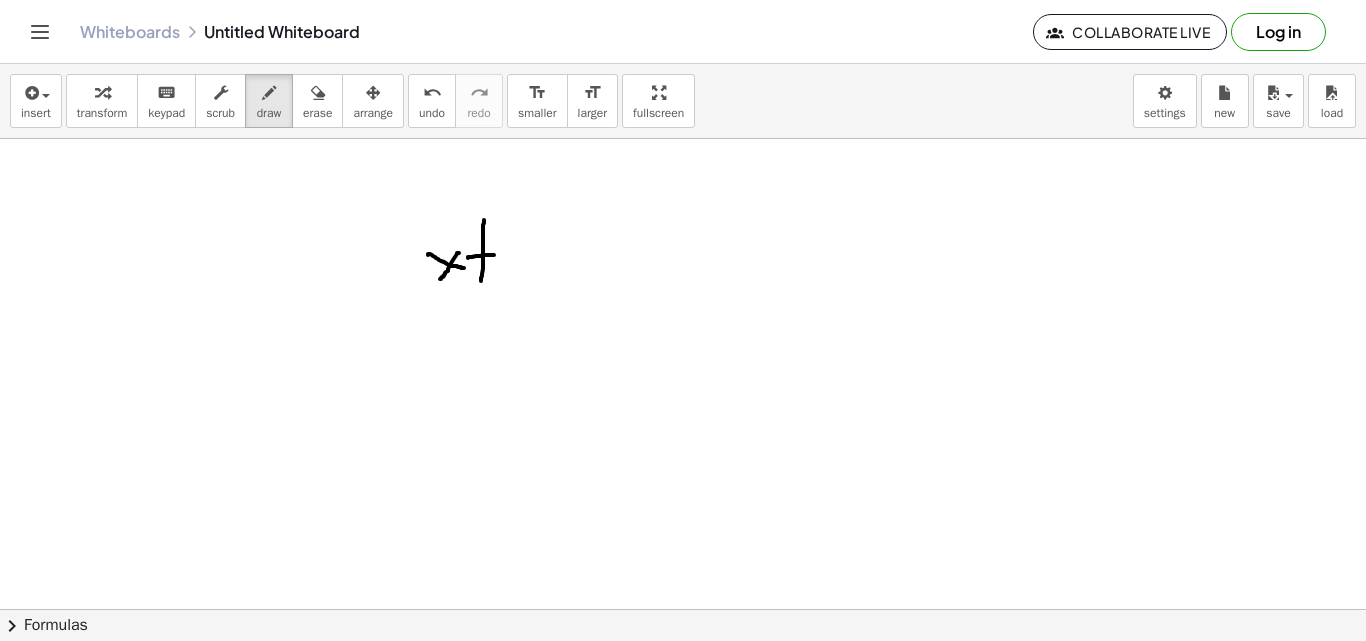drag, startPoint x: 468, startPoint y: 258, endPoint x: 497, endPoint y: 255, distance: 29.15476 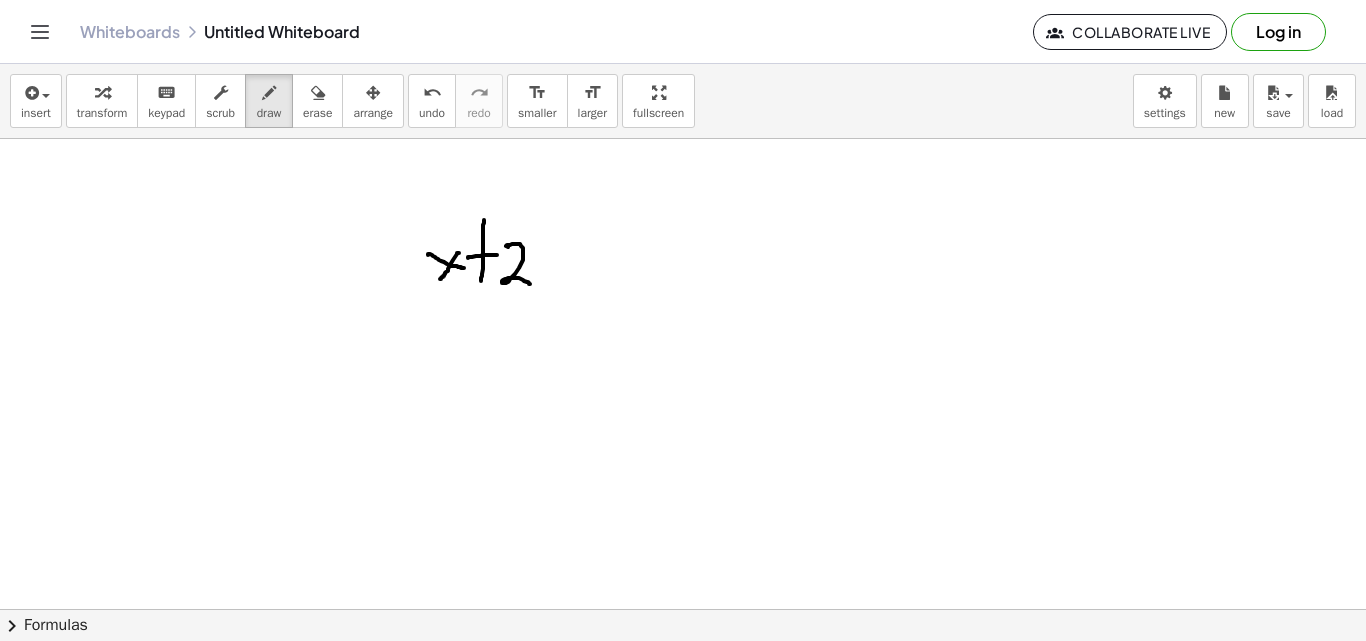drag, startPoint x: 506, startPoint y: 246, endPoint x: 530, endPoint y: 284, distance: 44.94441 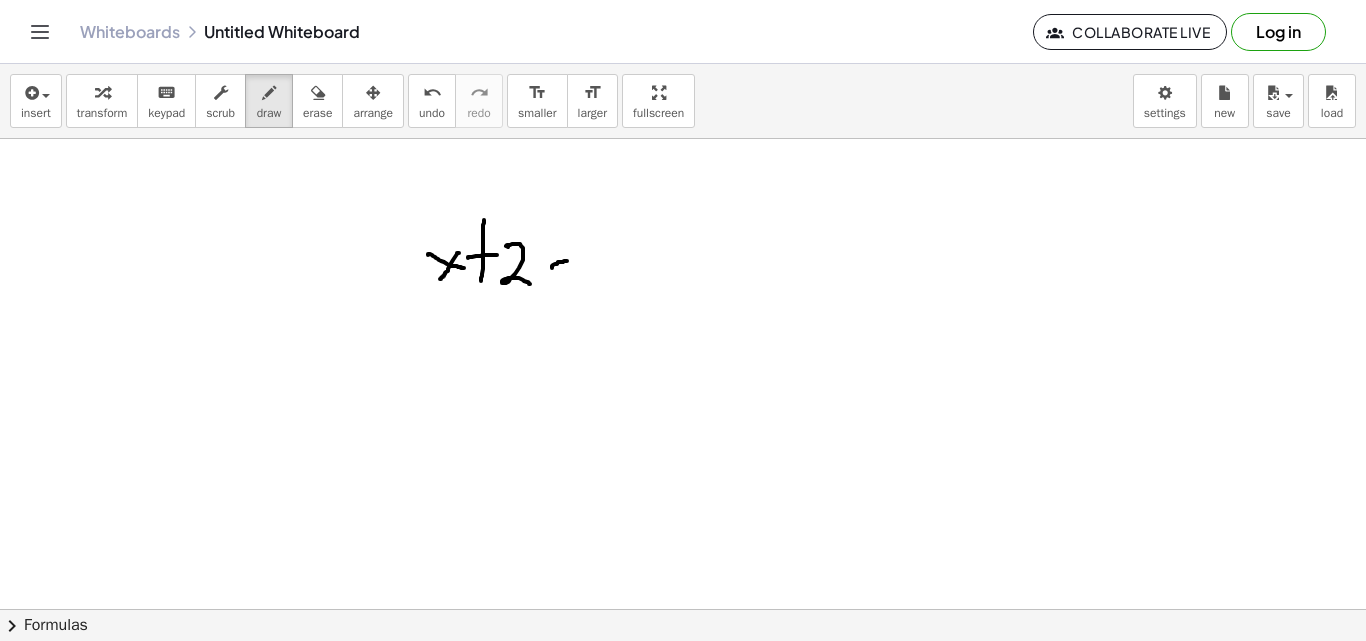 drag, startPoint x: 552, startPoint y: 268, endPoint x: 567, endPoint y: 261, distance: 16.552946 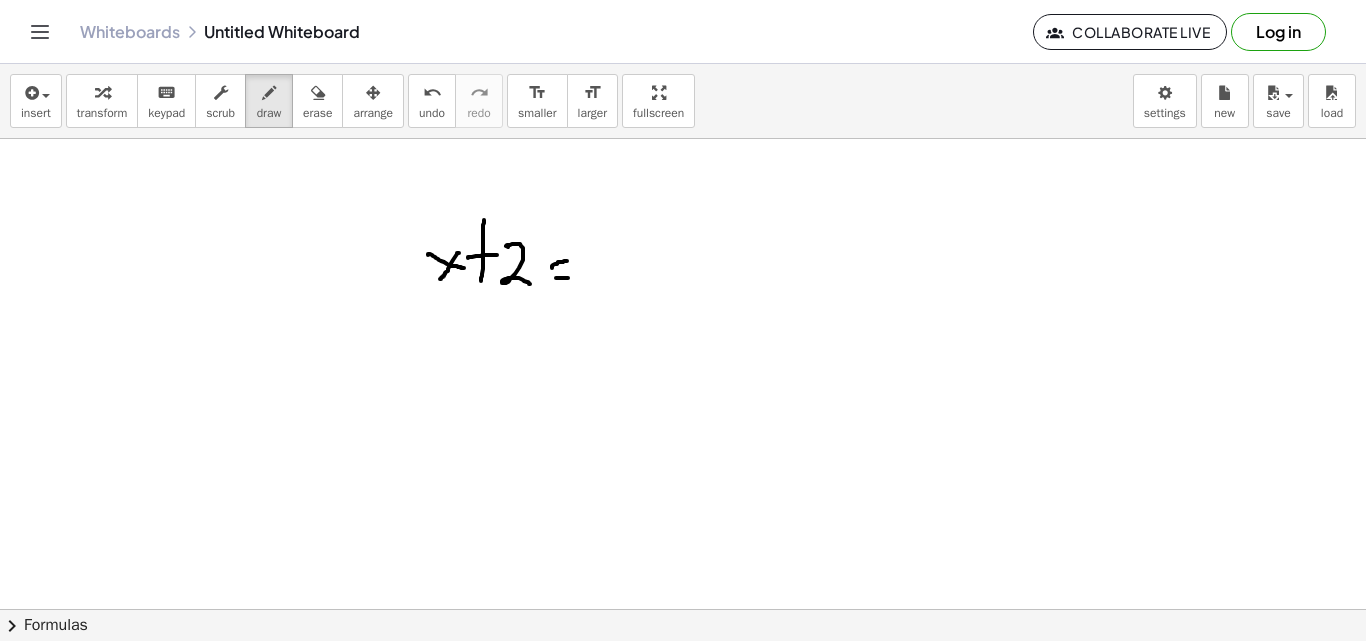drag, startPoint x: 556, startPoint y: 278, endPoint x: 568, endPoint y: 278, distance: 12 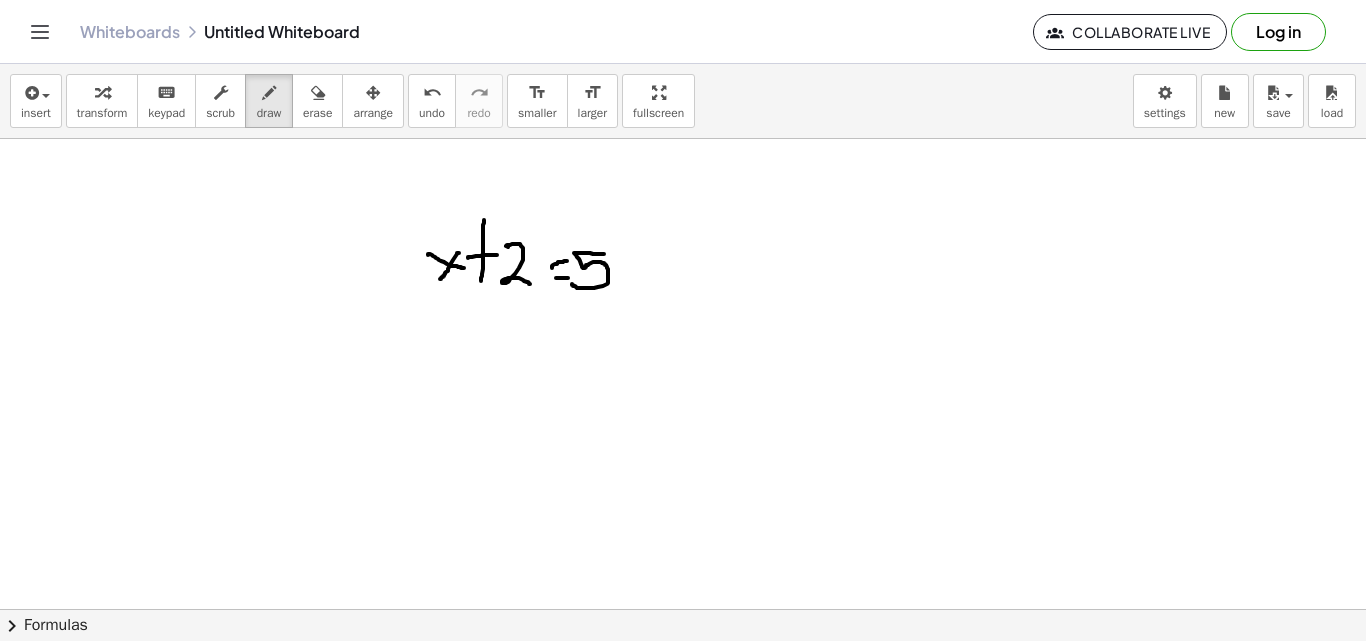 drag, startPoint x: 604, startPoint y: 254, endPoint x: 572, endPoint y: 284, distance: 43.863426 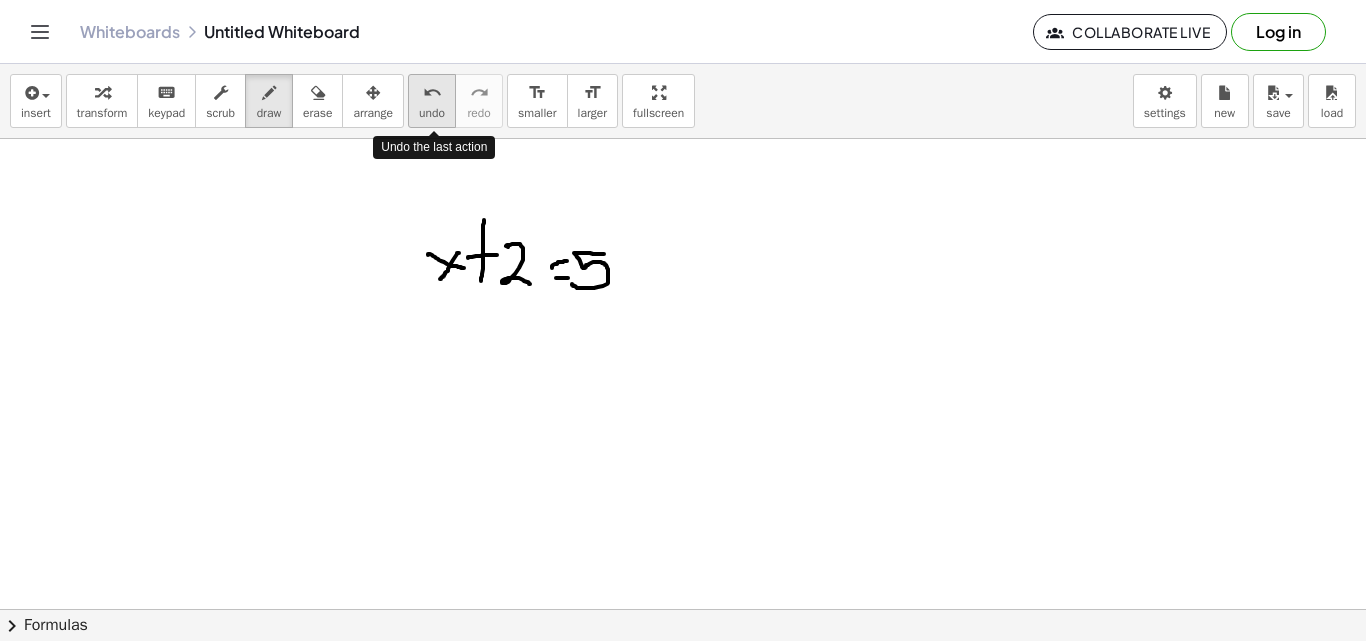 click on "undo" at bounding box center [432, 93] 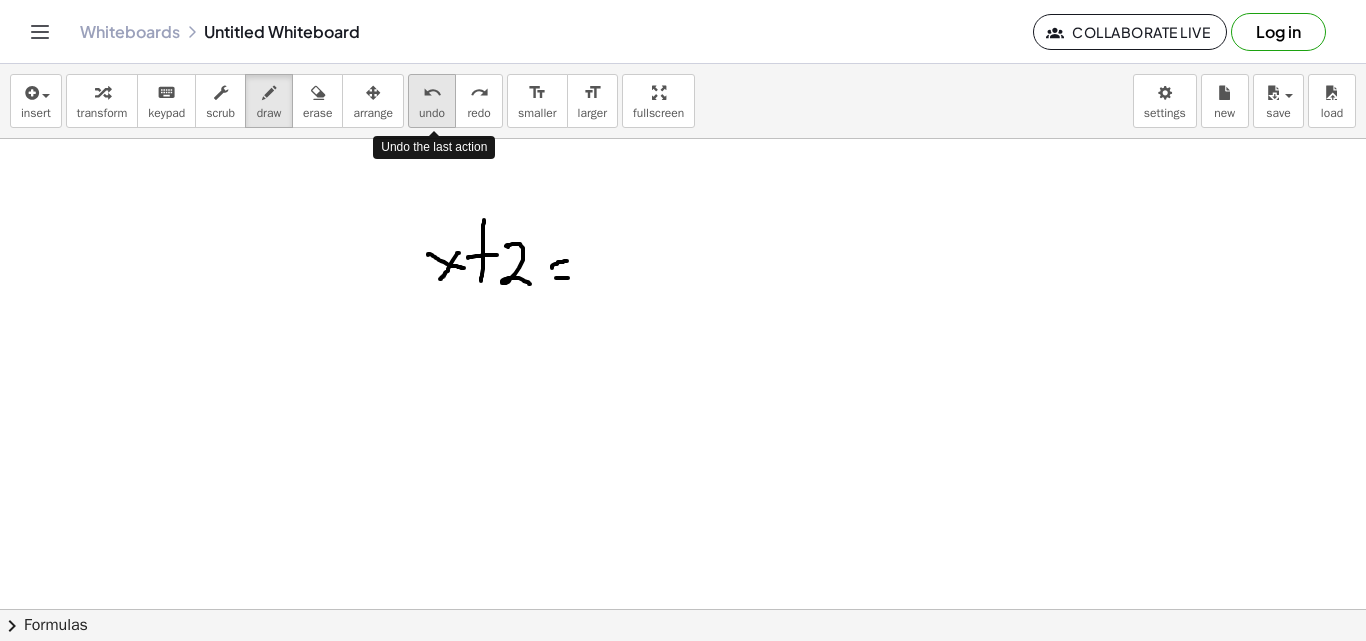 click on "undo" at bounding box center (432, 93) 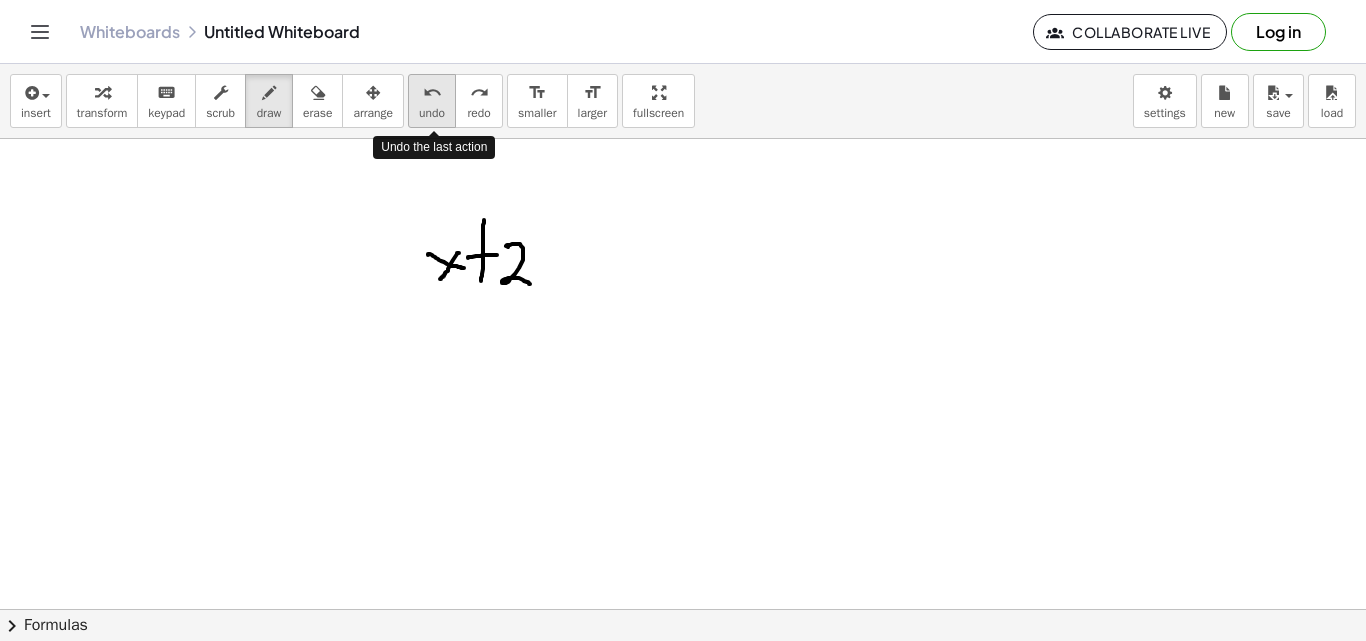 click on "undo" at bounding box center [432, 93] 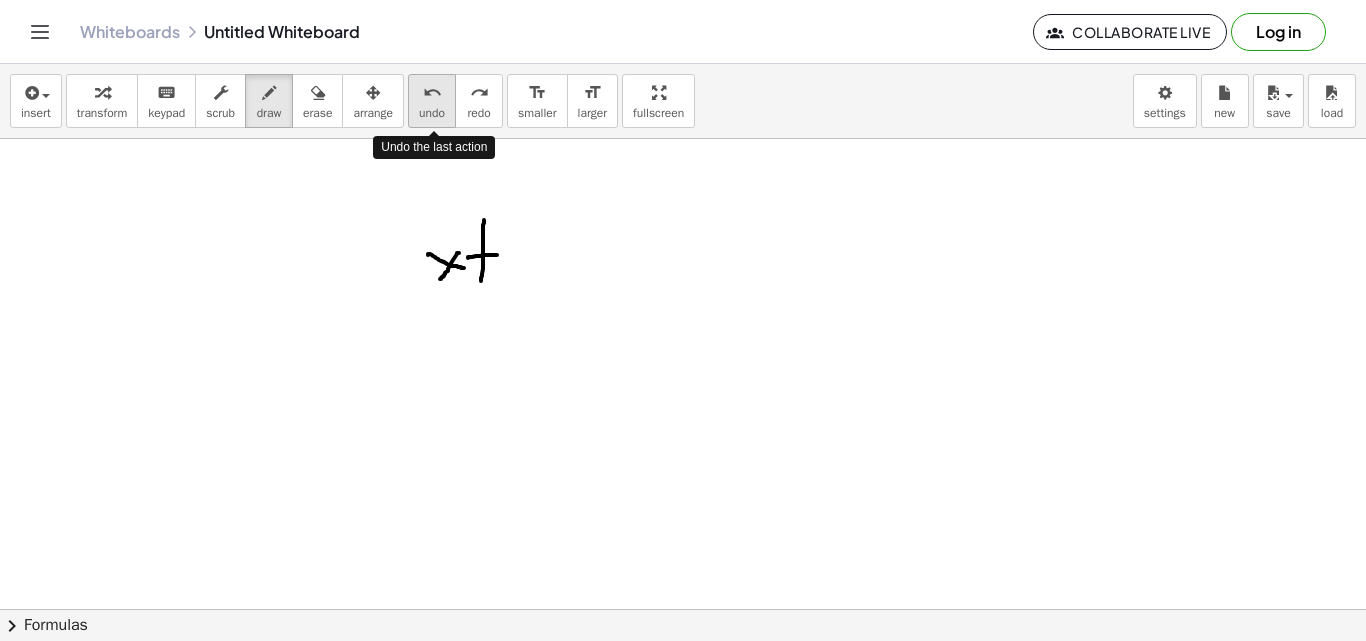 click on "undo" at bounding box center [432, 93] 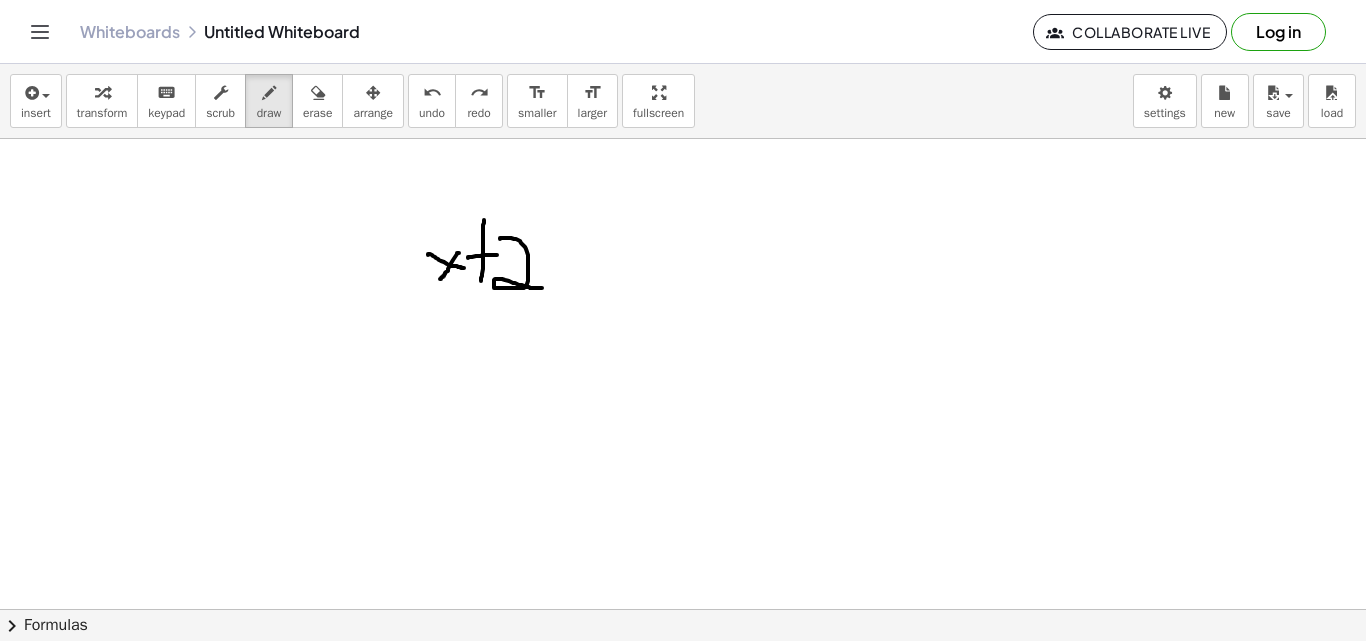 drag, startPoint x: 503, startPoint y: 238, endPoint x: 543, endPoint y: 288, distance: 64.03124 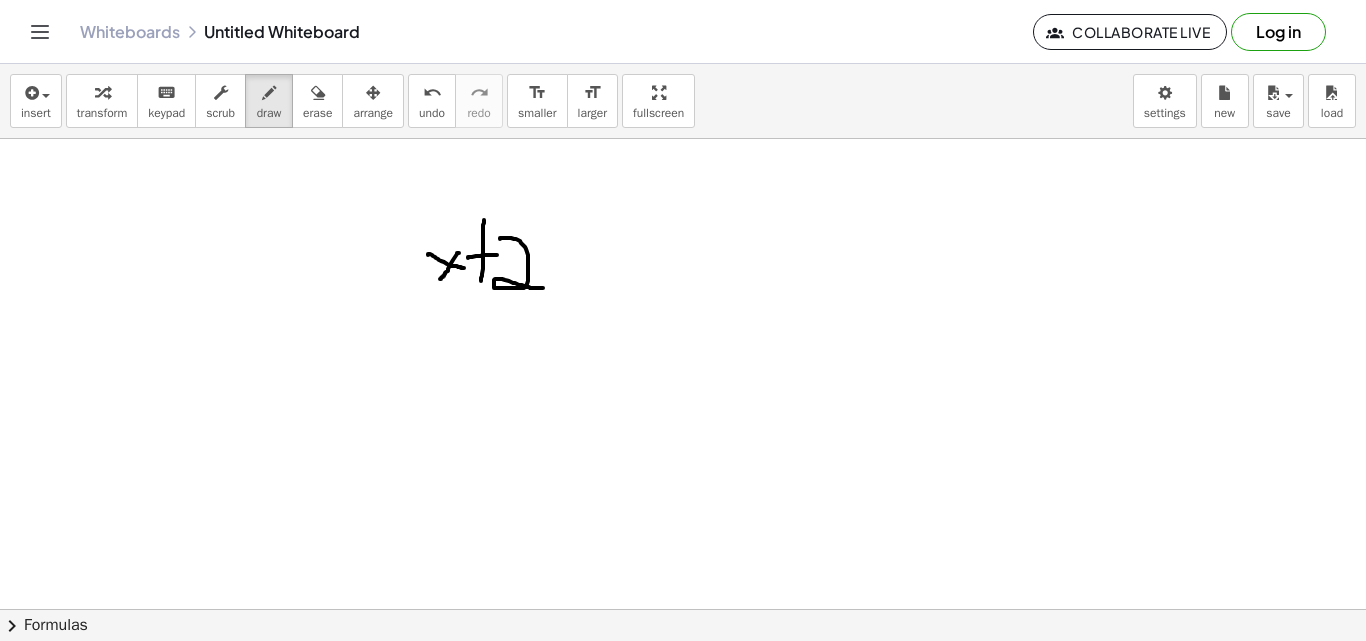 click on "chevron_right  Formulas" 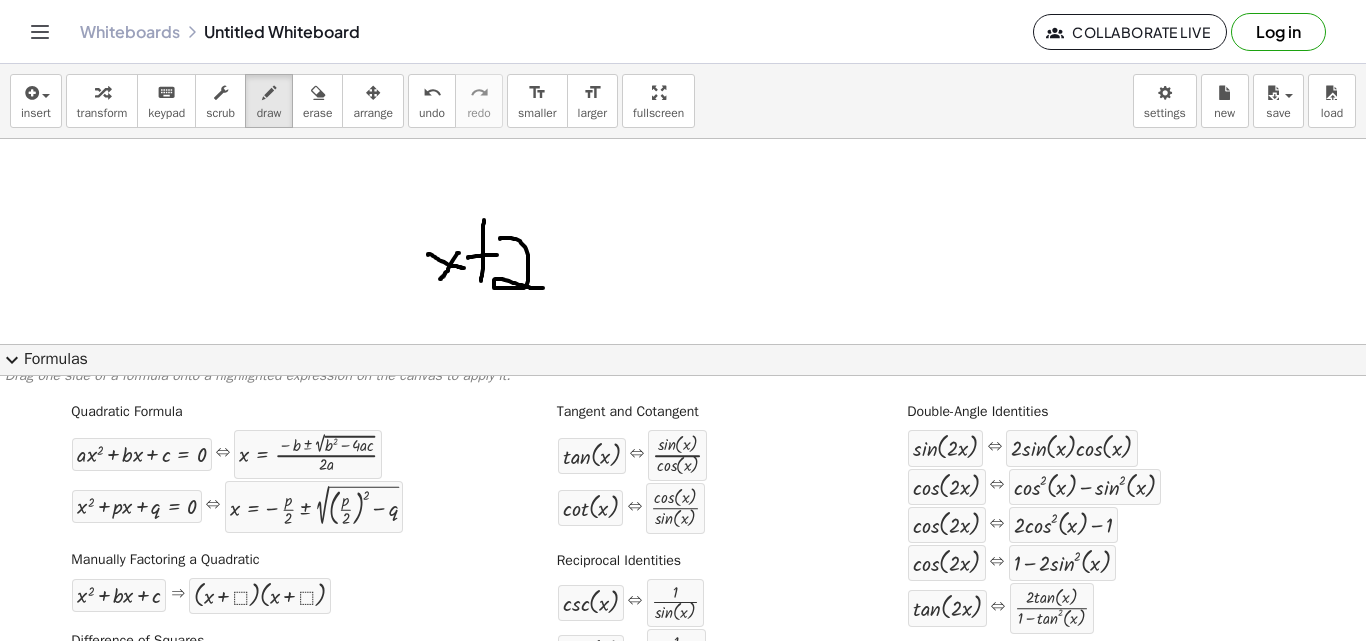 scroll, scrollTop: 0, scrollLeft: 0, axis: both 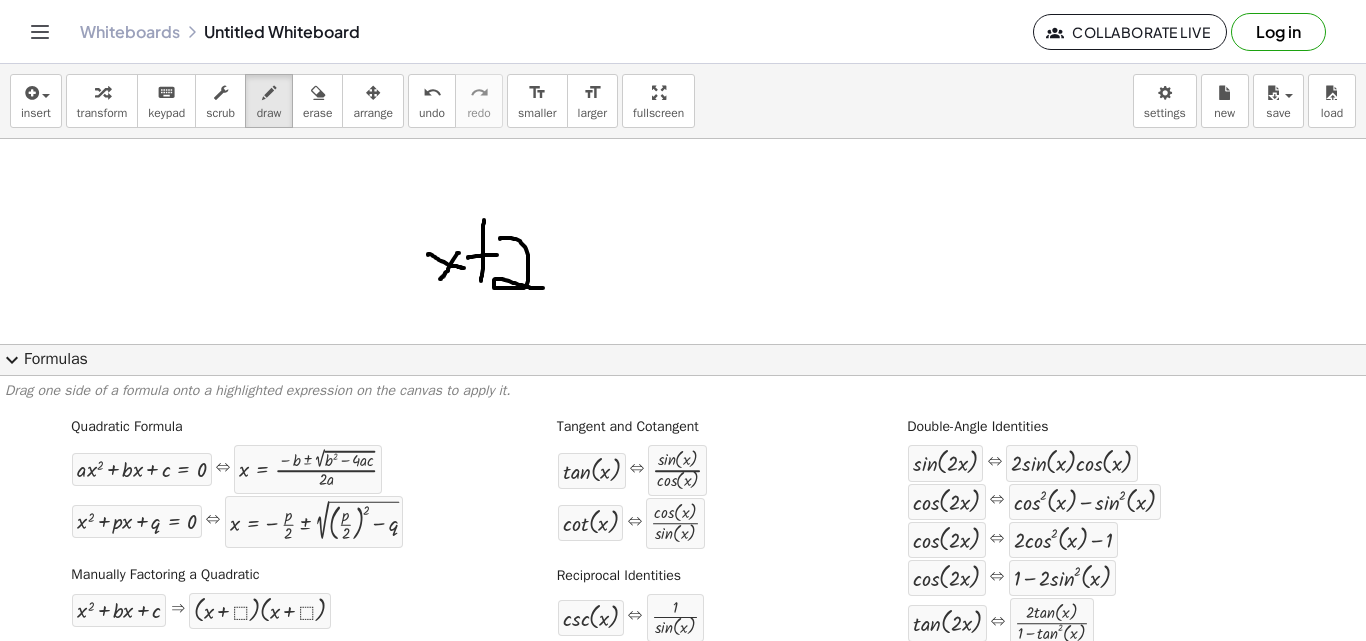 click on "expand_more" at bounding box center (12, 360) 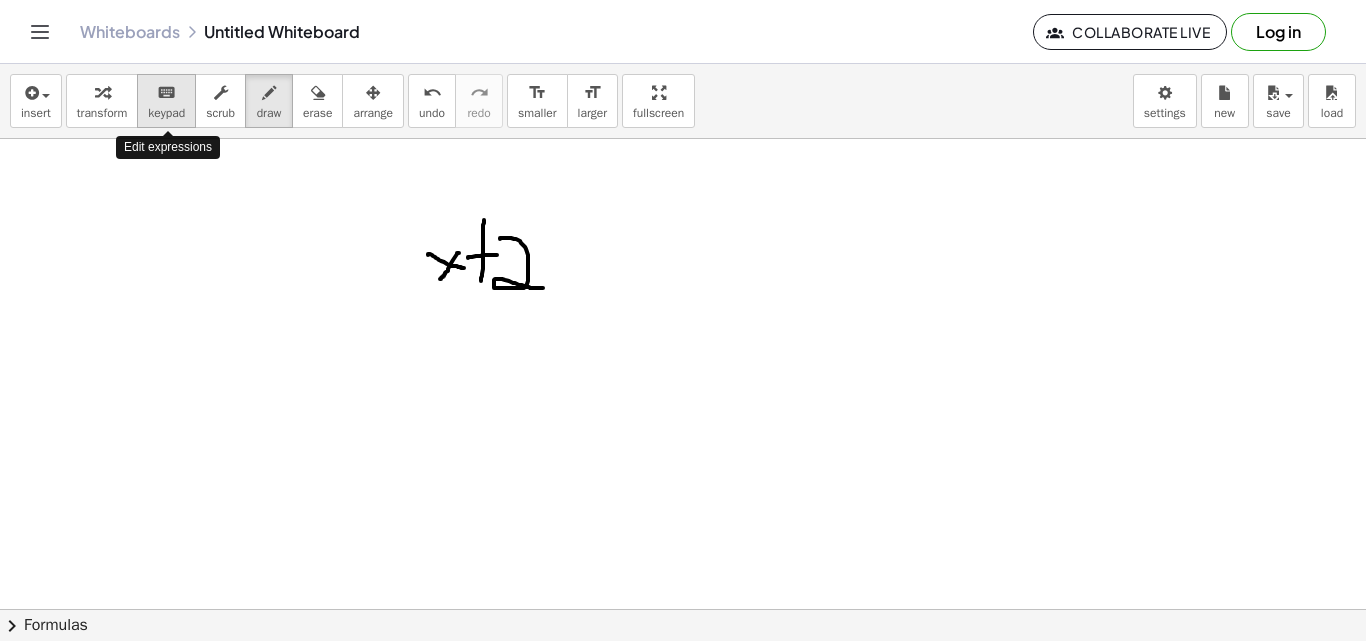 click on "keyboard" at bounding box center [166, 92] 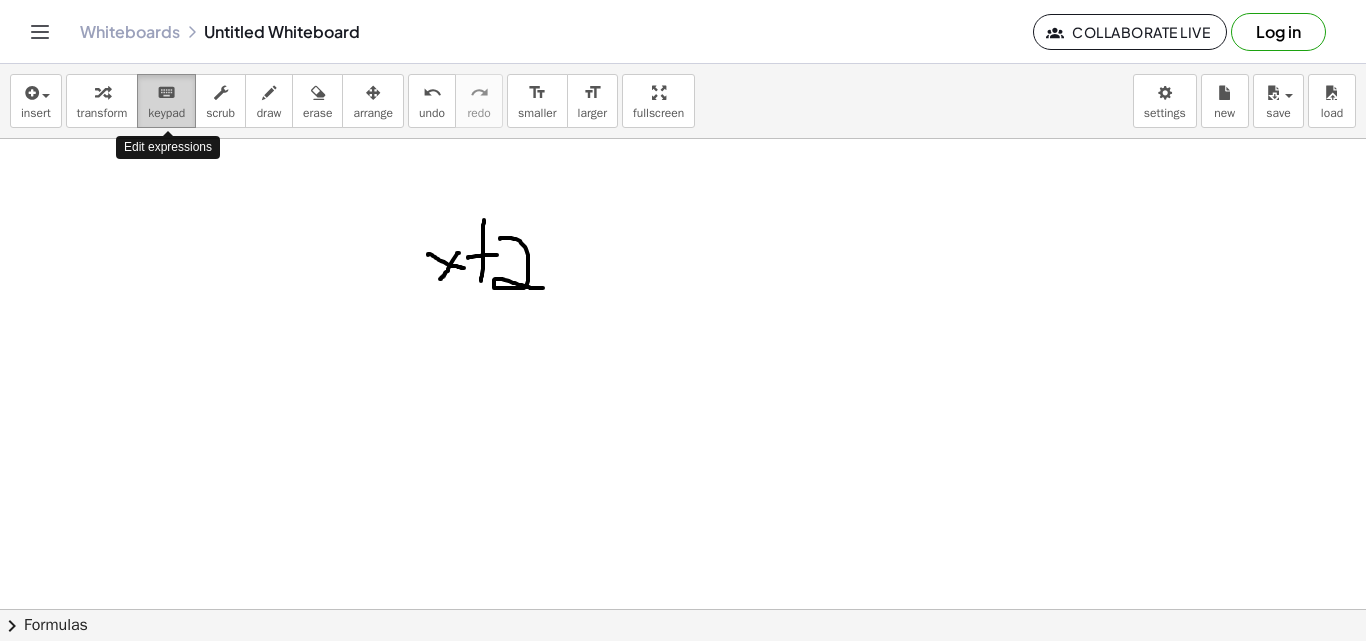 click on "keyboard" at bounding box center [166, 92] 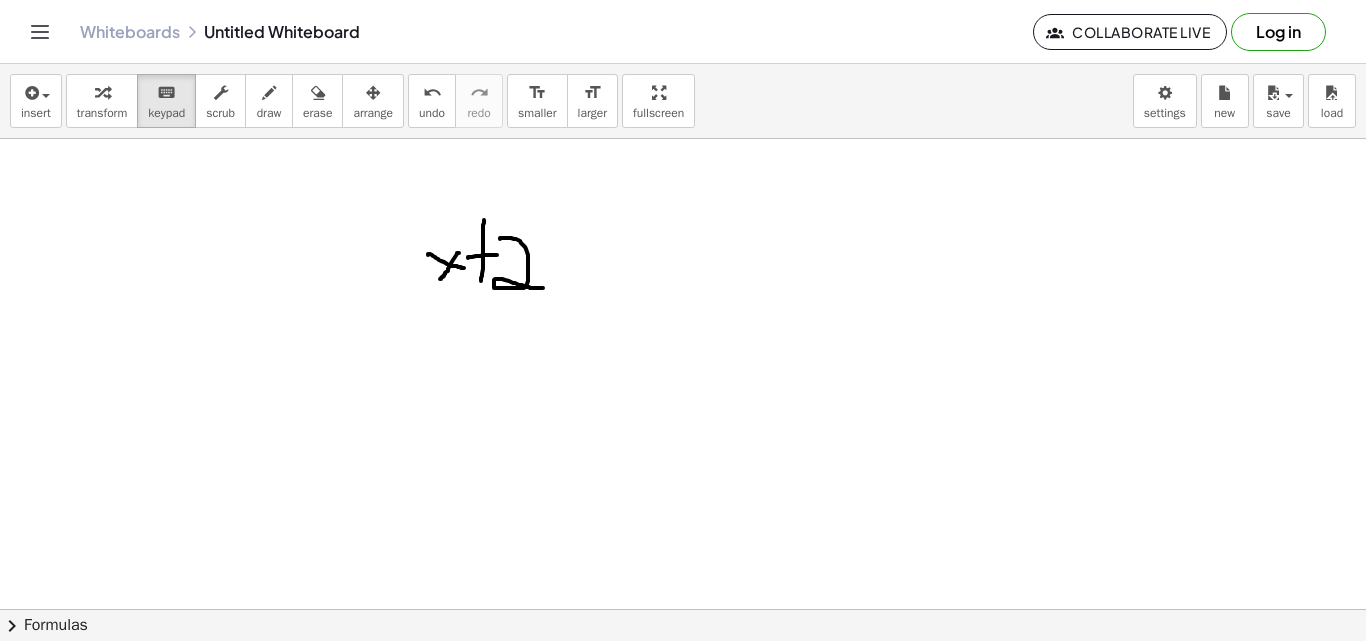 click at bounding box center (683, 609) 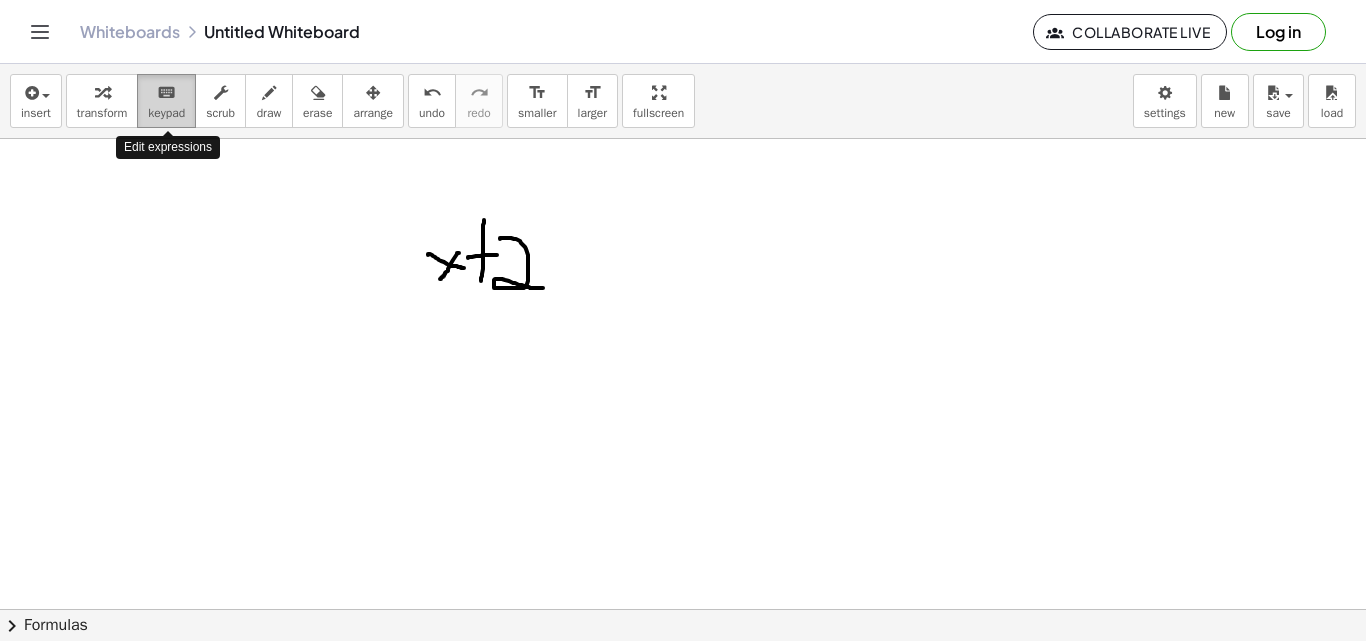 click on "keyboard" at bounding box center (166, 93) 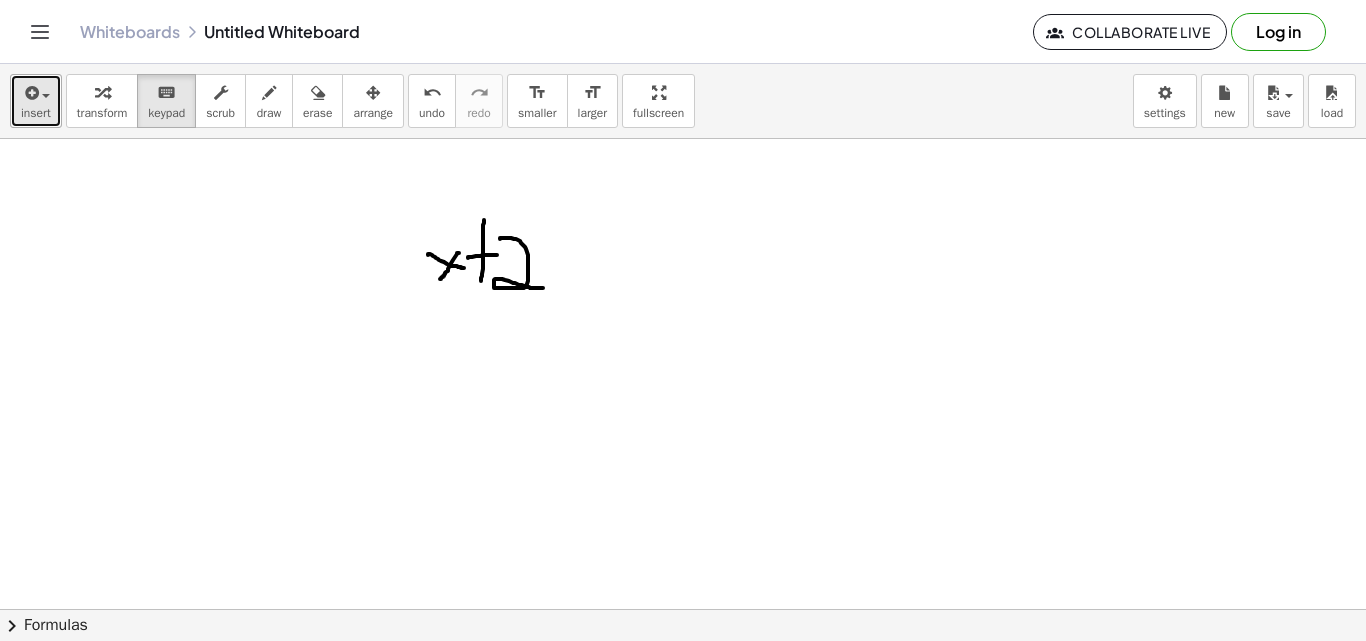 click on "insert" at bounding box center (36, 113) 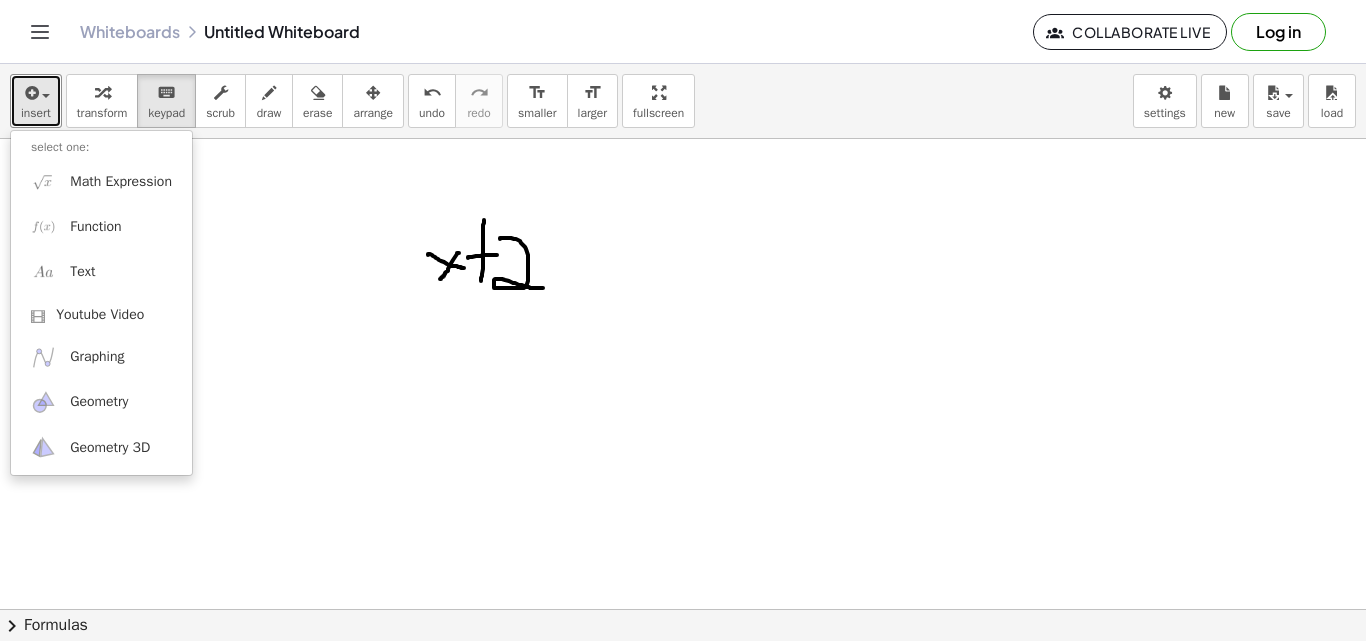 click at bounding box center (683, 609) 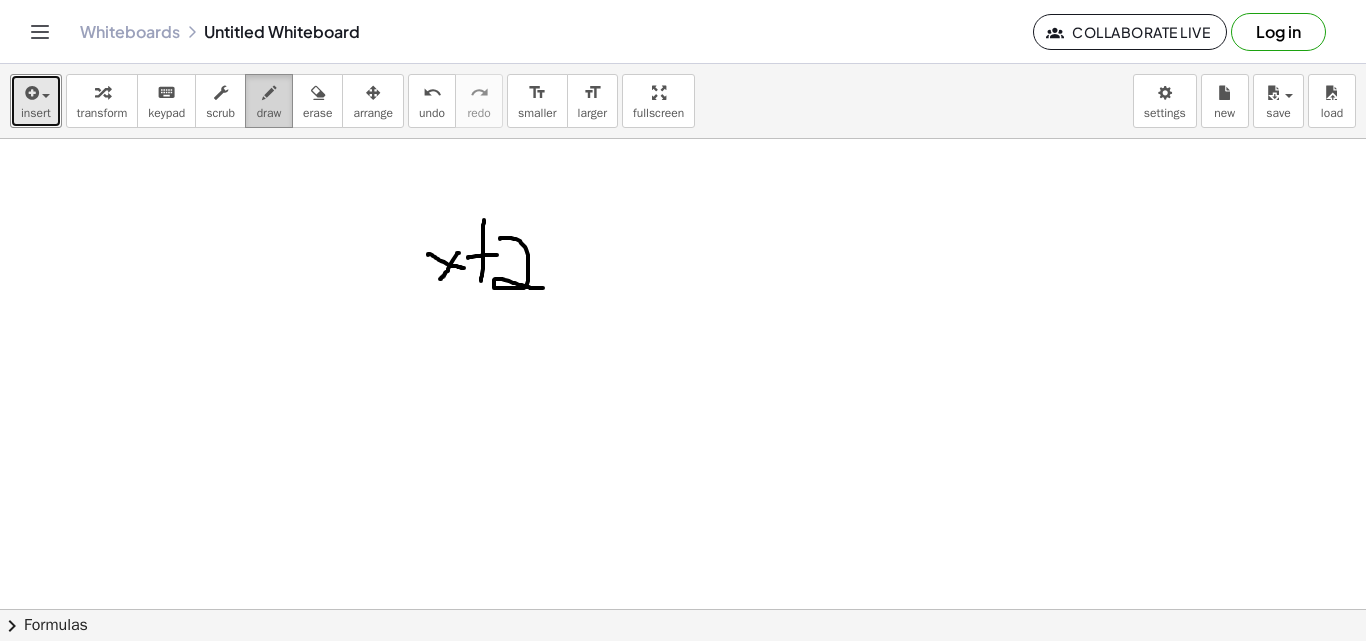 click on "draw" at bounding box center [269, 113] 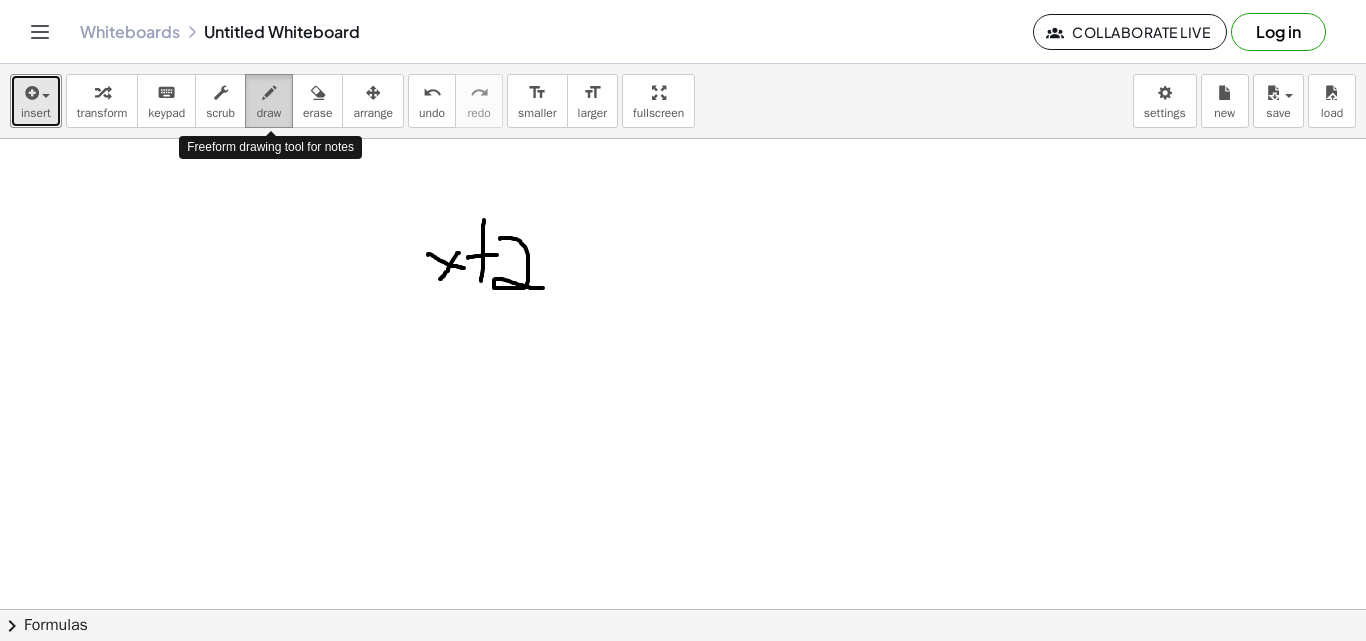 click on "draw" at bounding box center (269, 113) 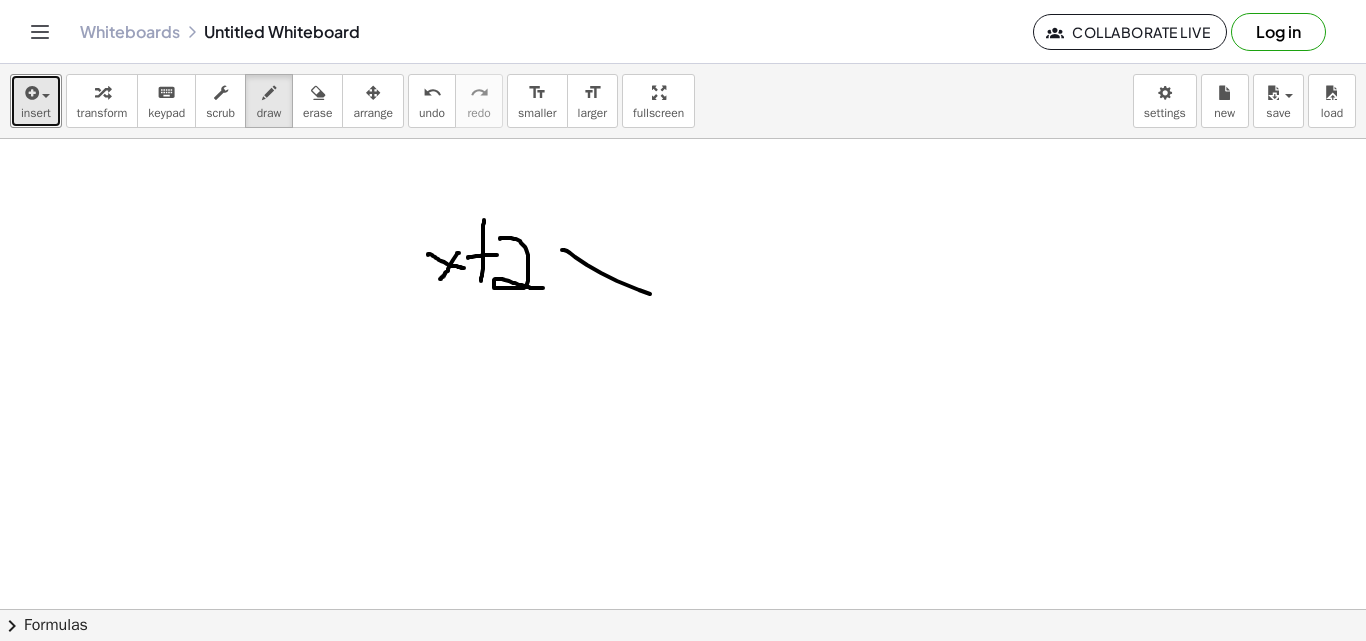 drag, startPoint x: 562, startPoint y: 250, endPoint x: 661, endPoint y: 295, distance: 108.74741 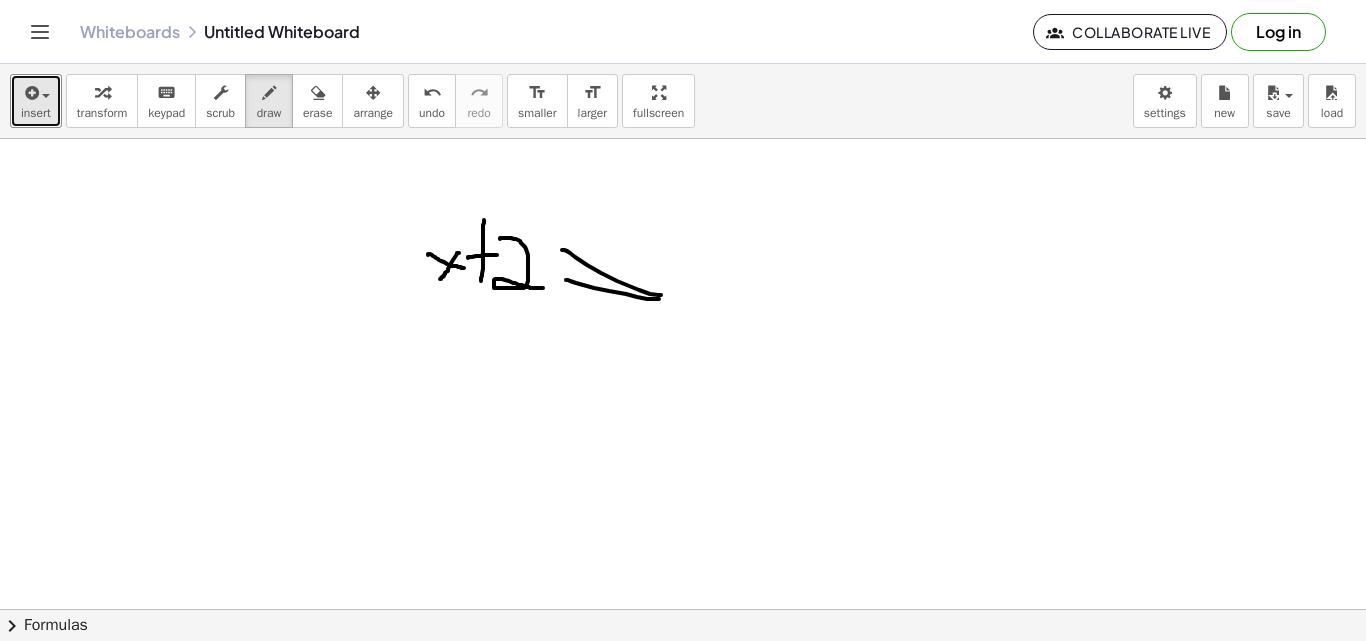 drag, startPoint x: 566, startPoint y: 280, endPoint x: 665, endPoint y: 299, distance: 100.80675 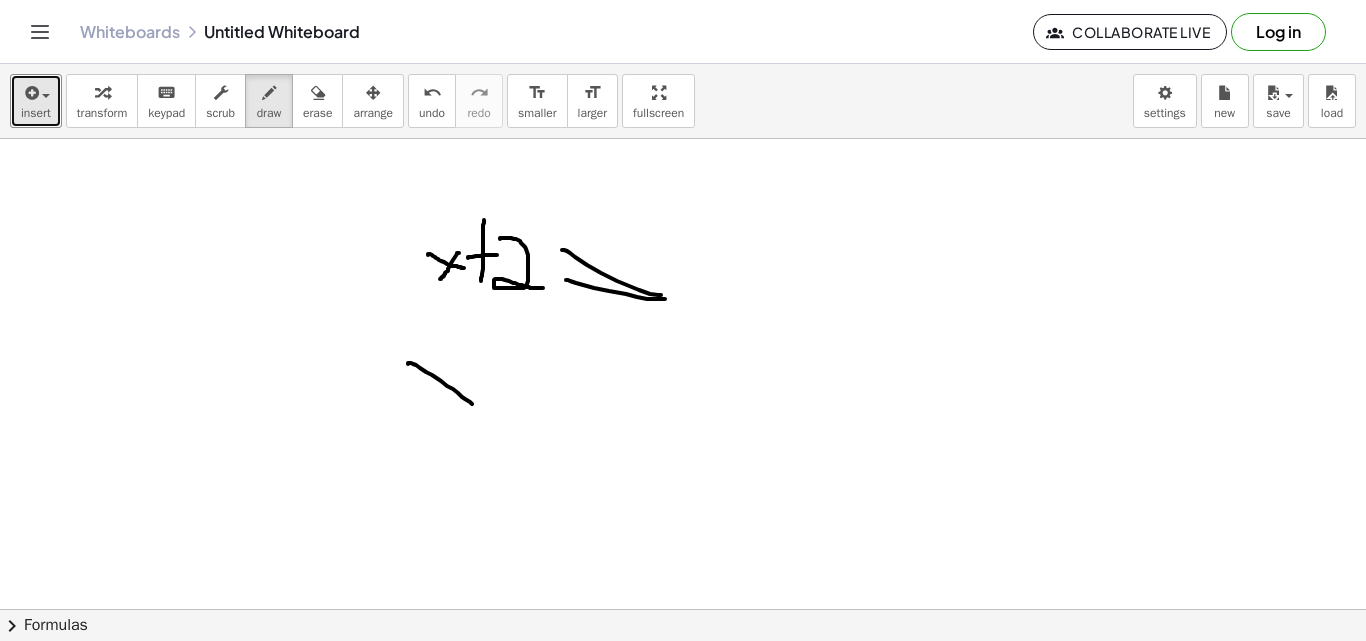 drag, startPoint x: 408, startPoint y: 363, endPoint x: 474, endPoint y: 407, distance: 79.32213 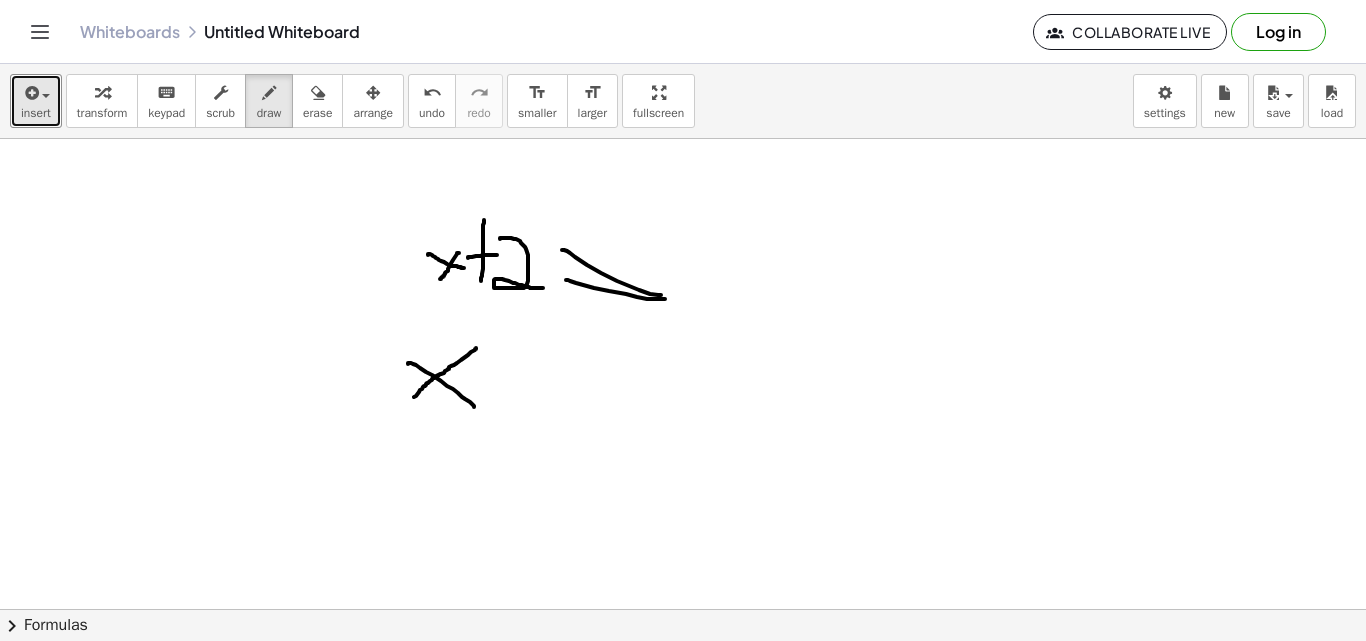 drag, startPoint x: 476, startPoint y: 348, endPoint x: 413, endPoint y: 398, distance: 80.43009 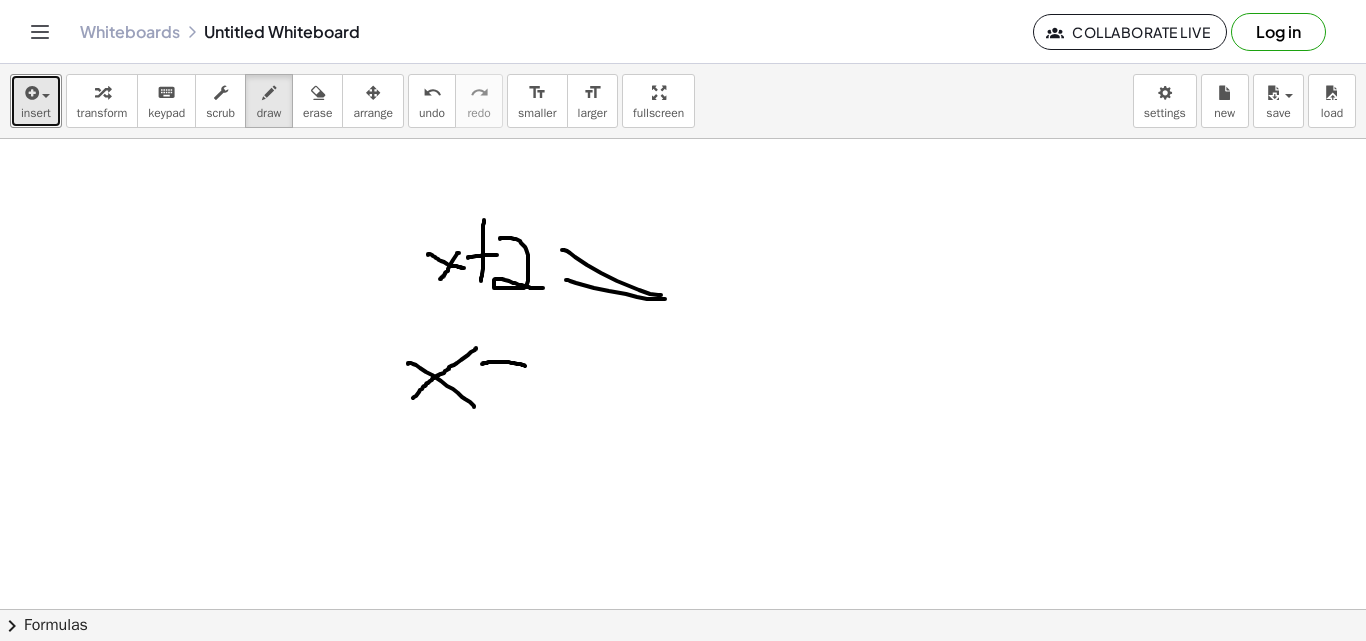 drag, startPoint x: 482, startPoint y: 364, endPoint x: 528, endPoint y: 366, distance: 46.043457 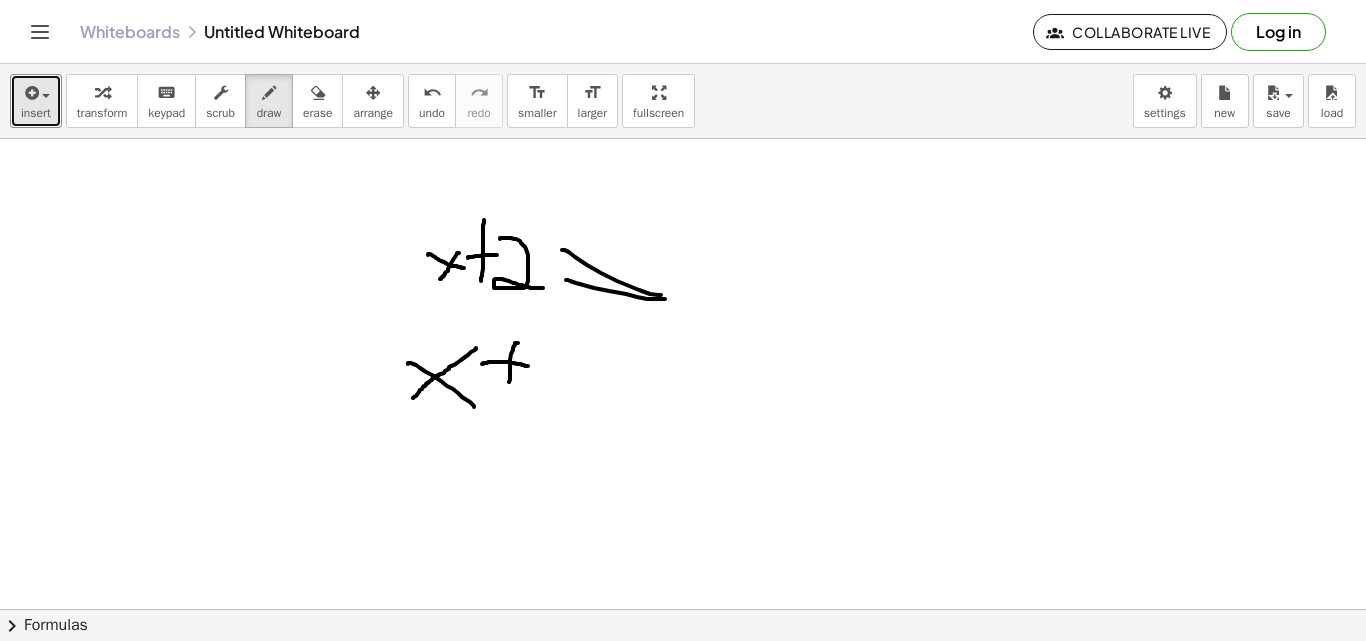 drag, startPoint x: 516, startPoint y: 343, endPoint x: 509, endPoint y: 398, distance: 55.443665 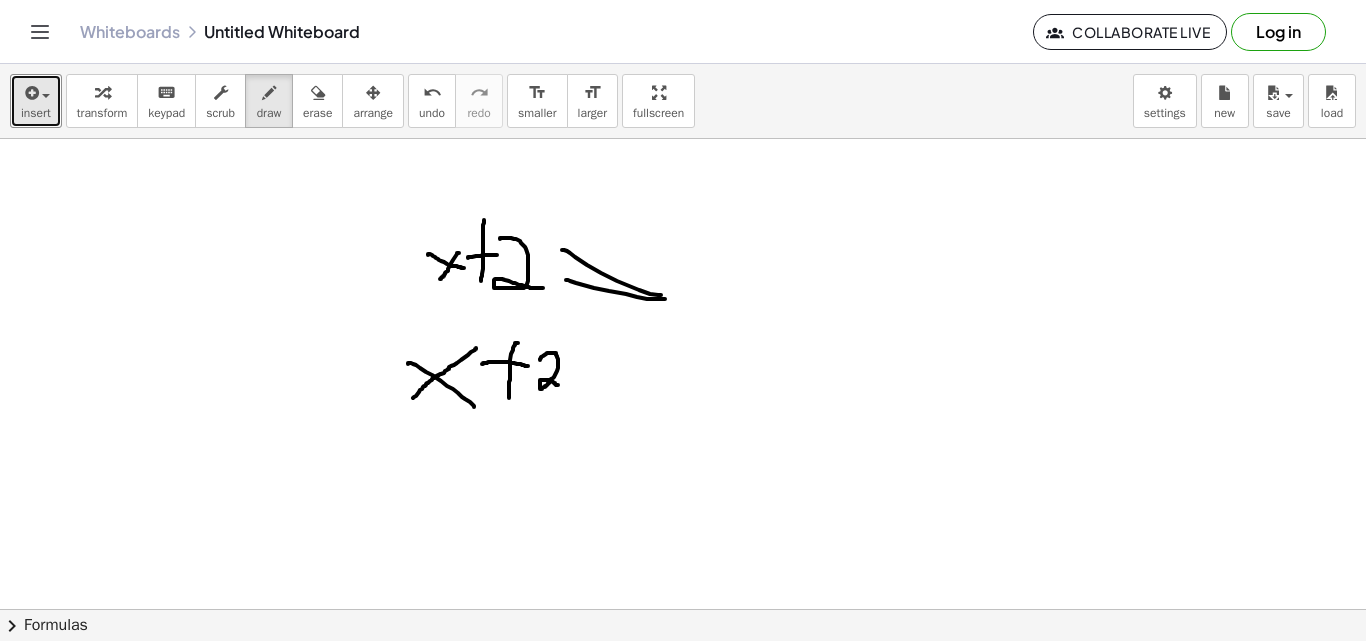 drag, startPoint x: 540, startPoint y: 360, endPoint x: 567, endPoint y: 387, distance: 38.183765 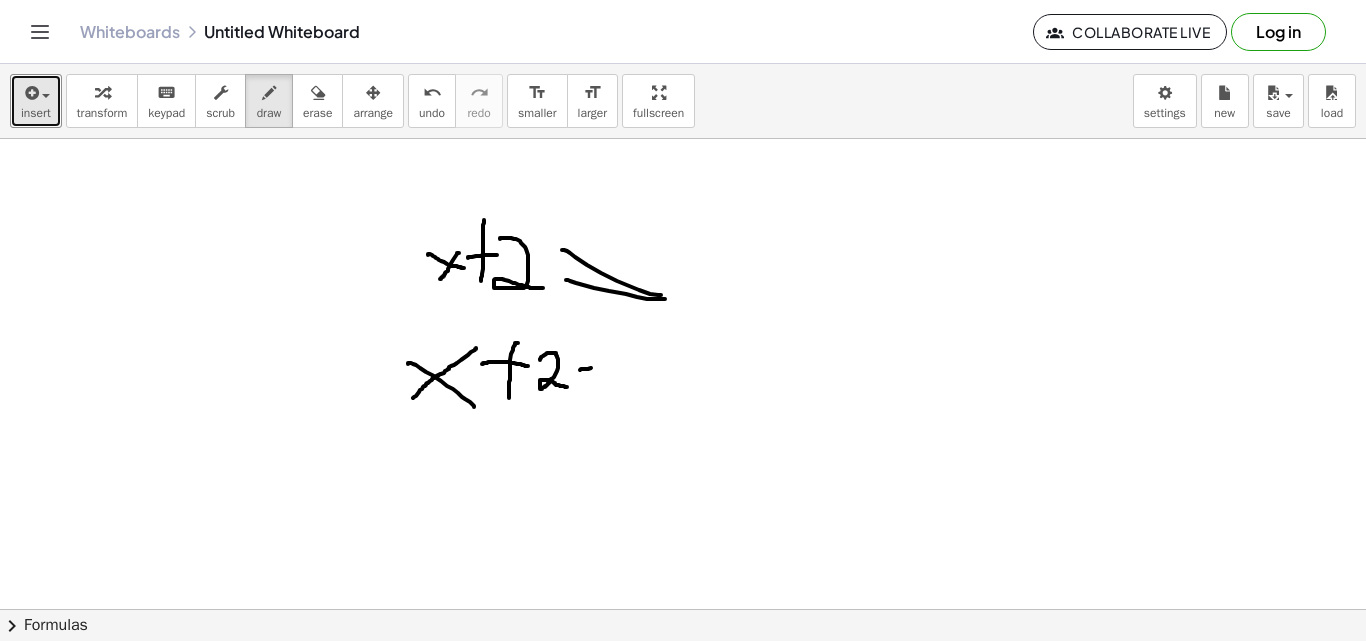drag, startPoint x: 580, startPoint y: 370, endPoint x: 607, endPoint y: 372, distance: 27.073973 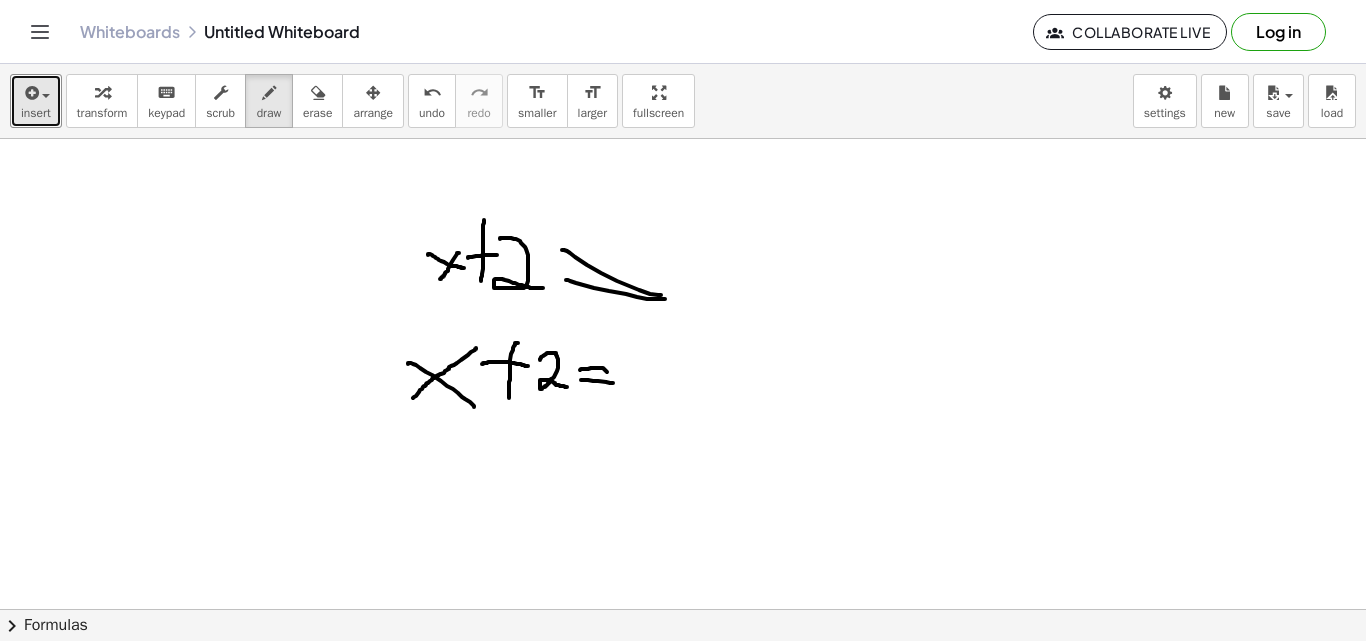 drag, startPoint x: 581, startPoint y: 380, endPoint x: 618, endPoint y: 383, distance: 37.12142 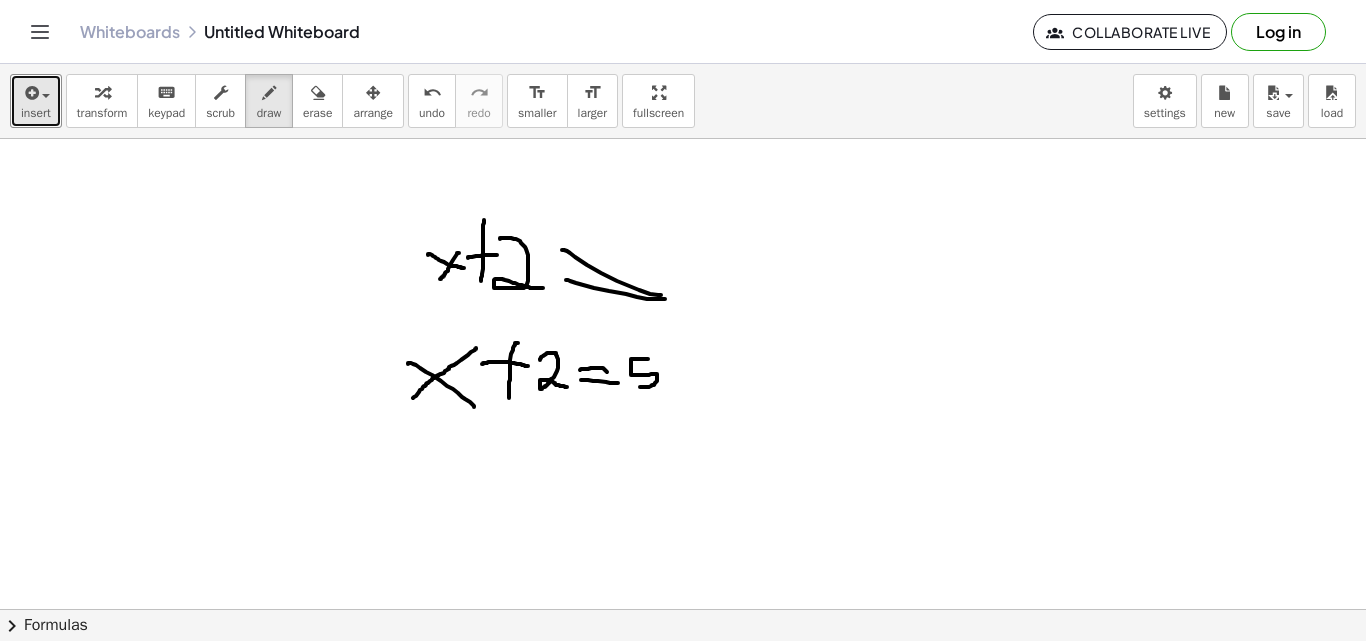 drag, startPoint x: 648, startPoint y: 359, endPoint x: 640, endPoint y: 387, distance: 29.12044 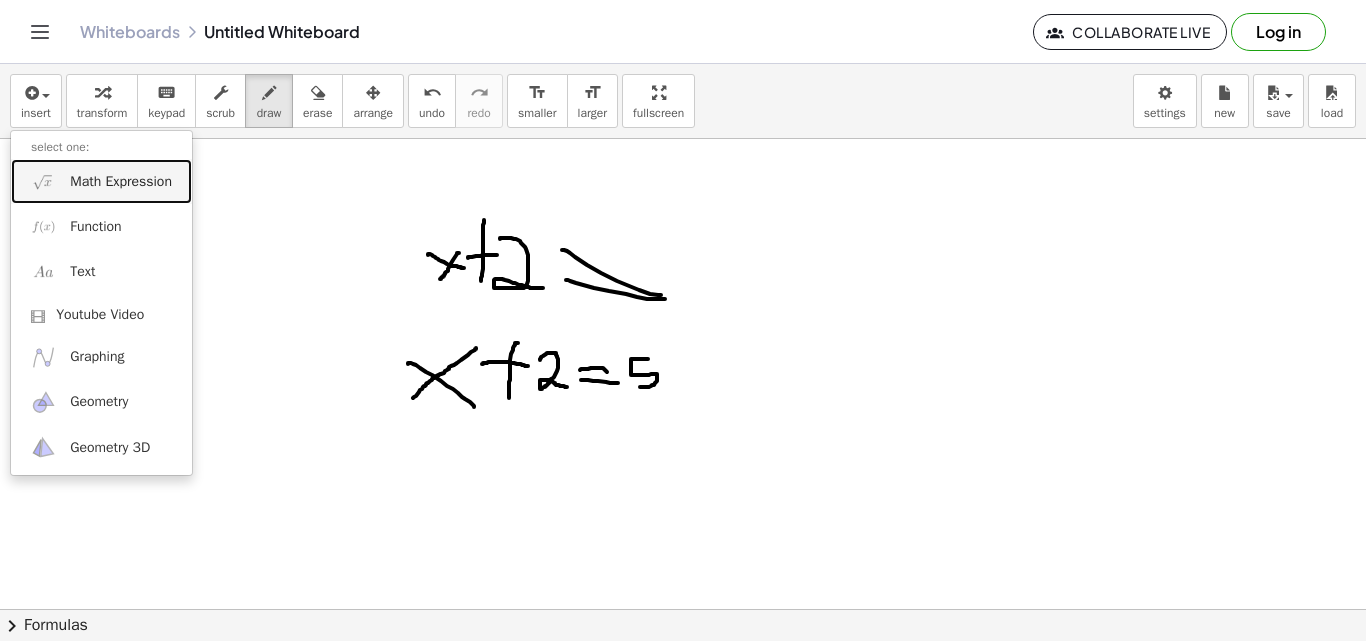 click on "Math Expression" at bounding box center [121, 182] 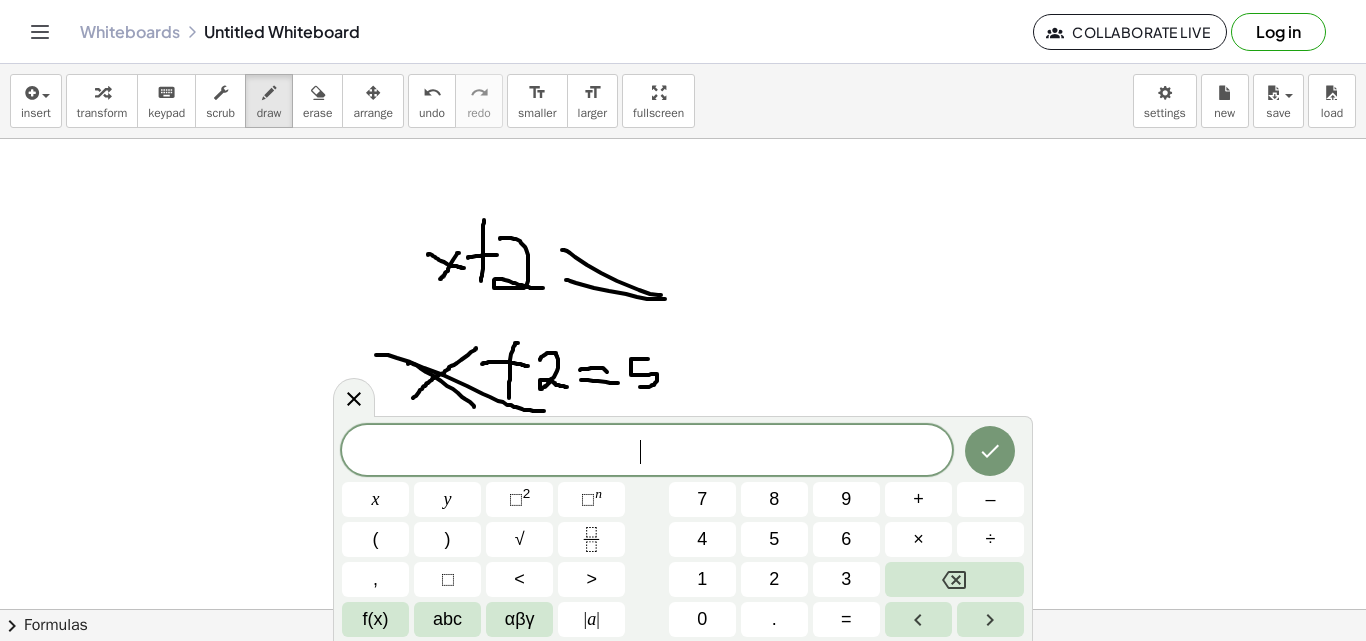 drag, startPoint x: 376, startPoint y: 355, endPoint x: 544, endPoint y: 411, distance: 177.08755 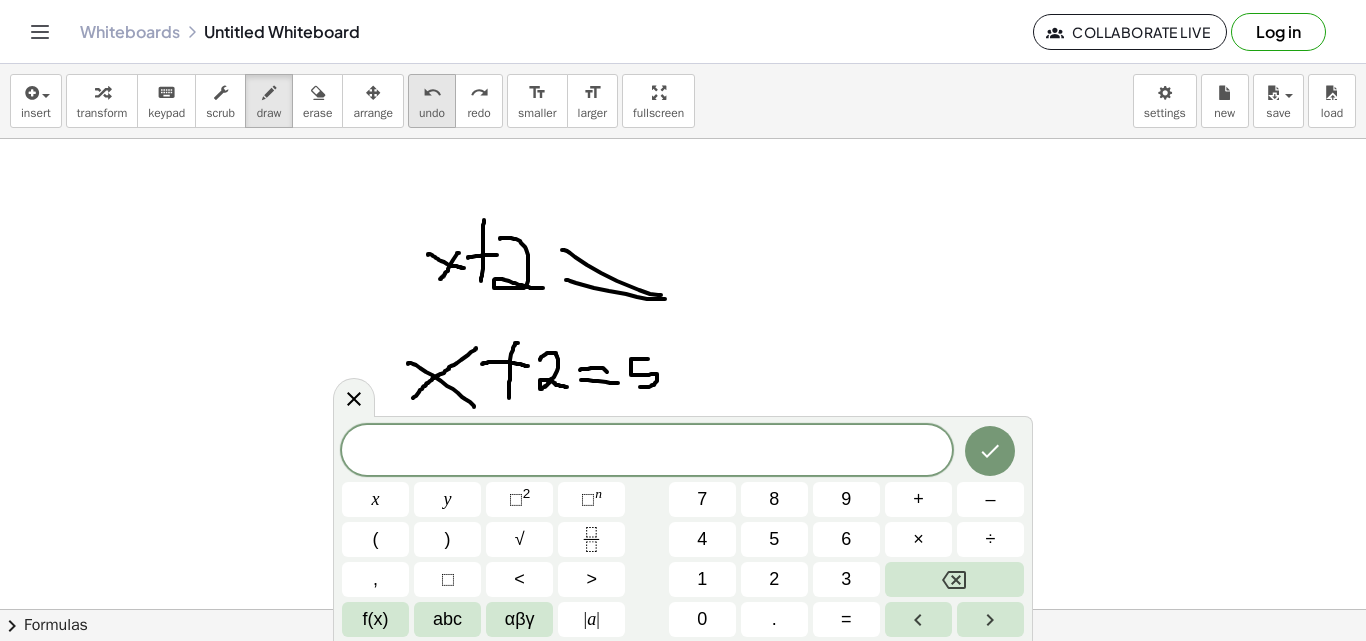 click on "undo" at bounding box center [432, 93] 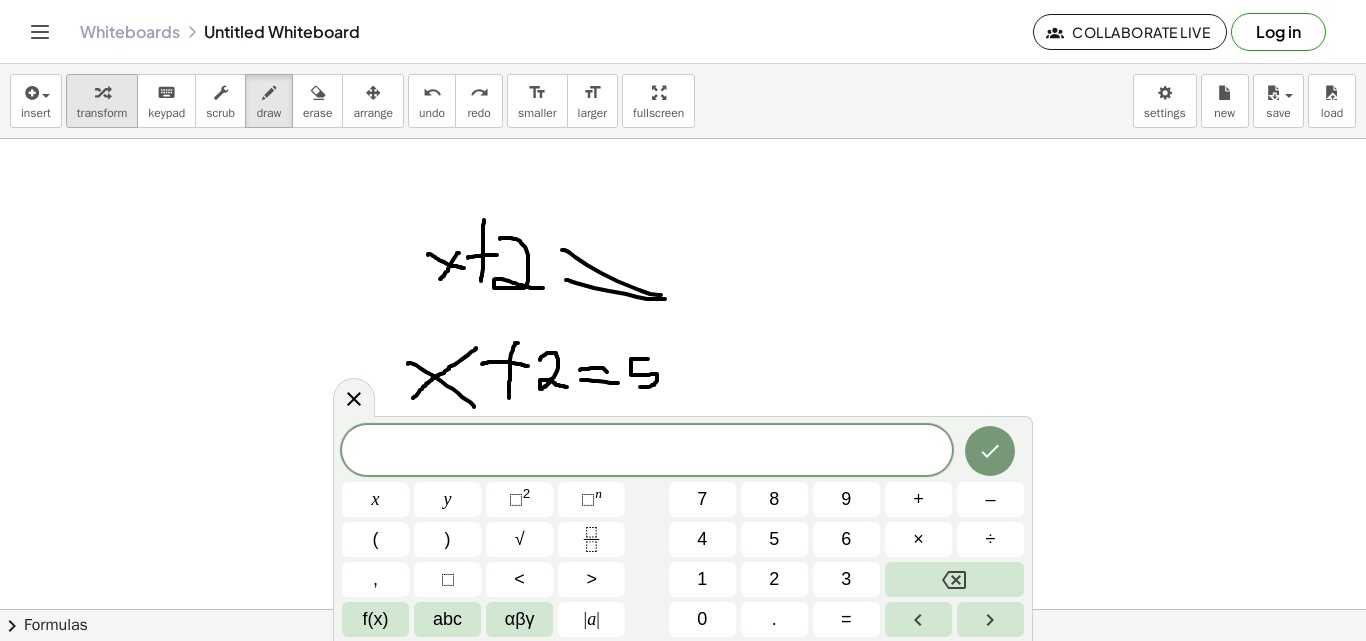 click on "transform" at bounding box center (102, 113) 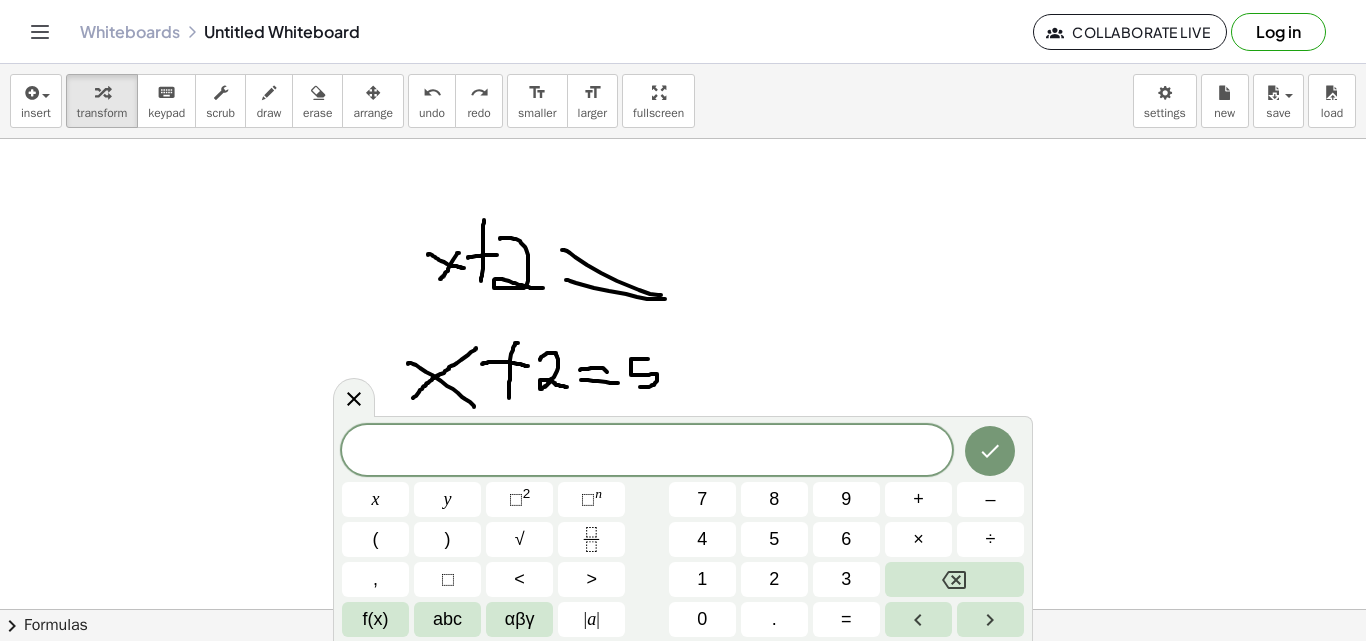 drag, startPoint x: 539, startPoint y: 369, endPoint x: 593, endPoint y: 391, distance: 58.30952 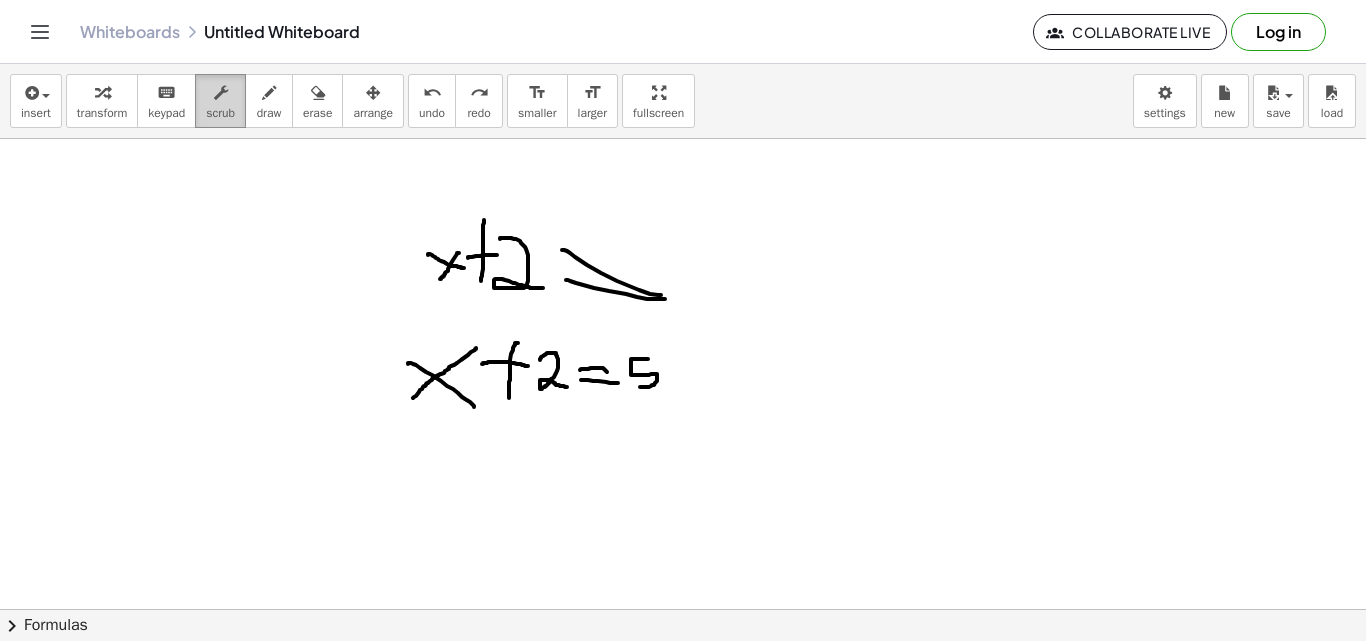 click on "scrub" at bounding box center [220, 101] 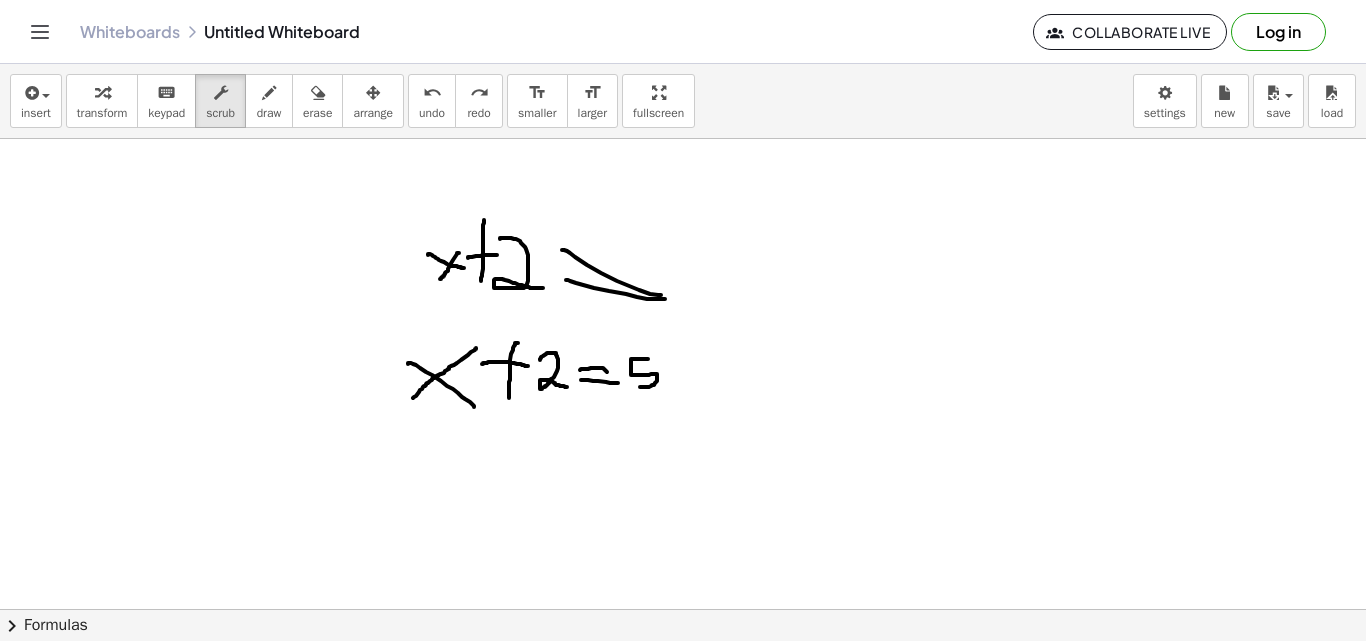 drag, startPoint x: 510, startPoint y: 368, endPoint x: 571, endPoint y: 399, distance: 68.42514 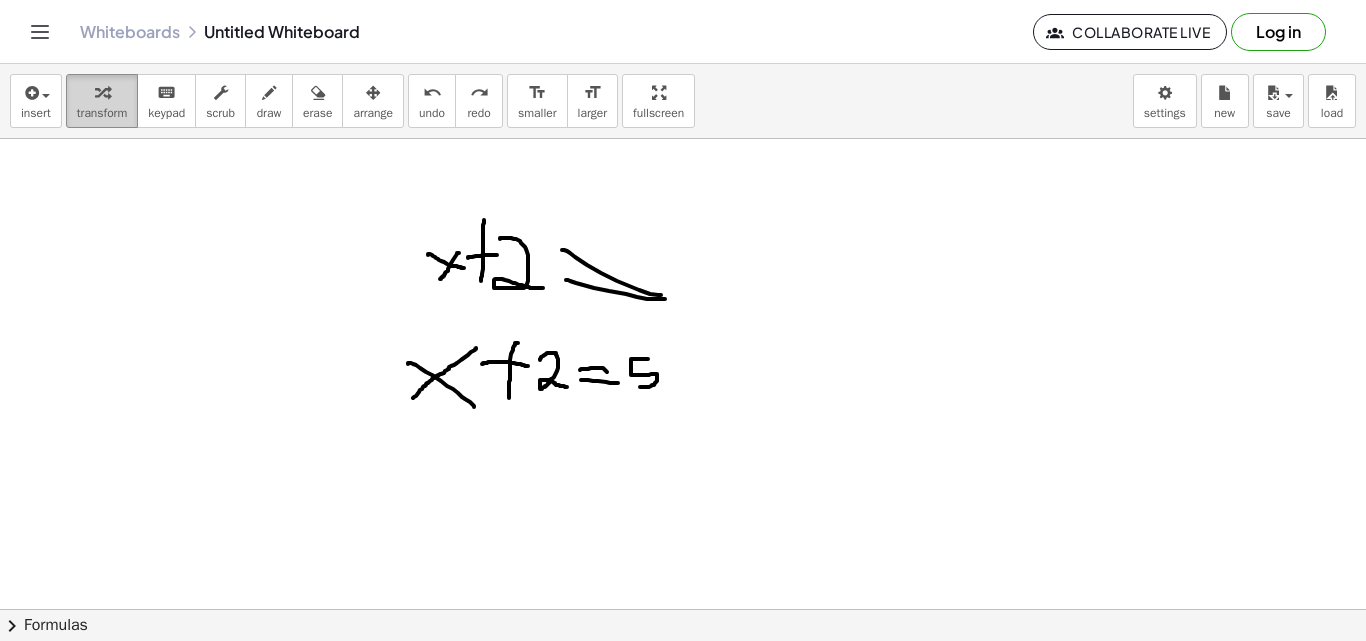 click on "transform" at bounding box center (102, 113) 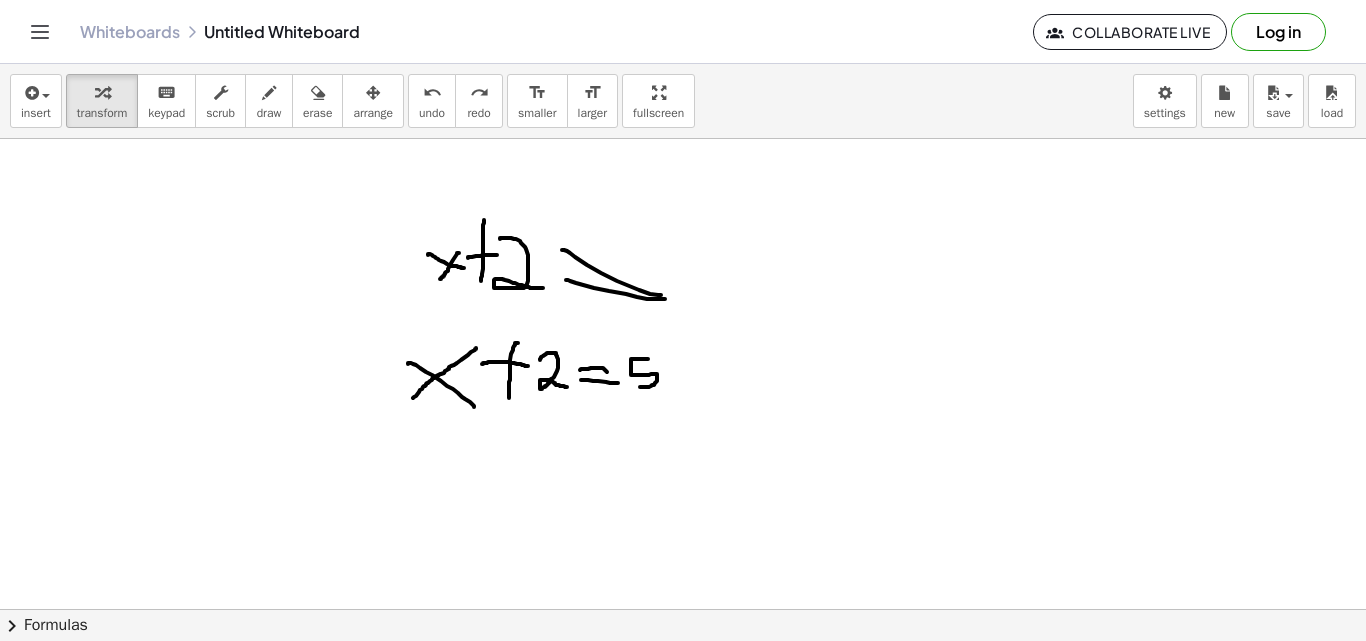 drag, startPoint x: 445, startPoint y: 379, endPoint x: 616, endPoint y: 382, distance: 171.0263 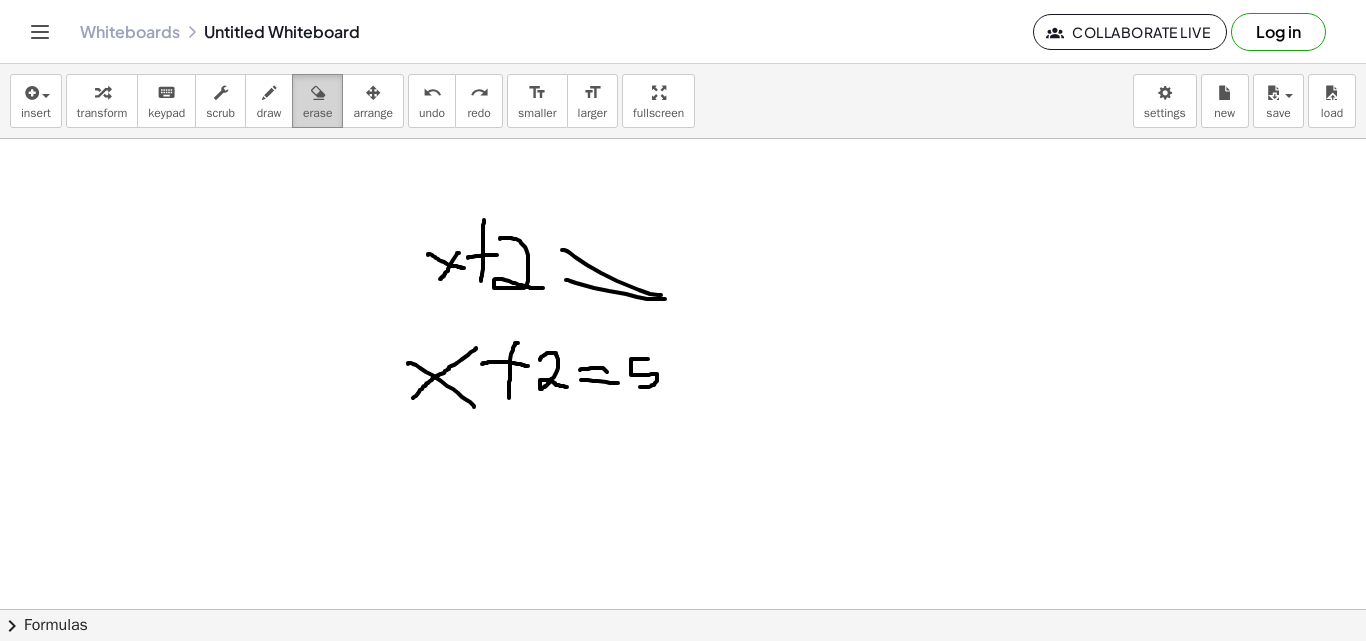 click on "erase" at bounding box center [317, 101] 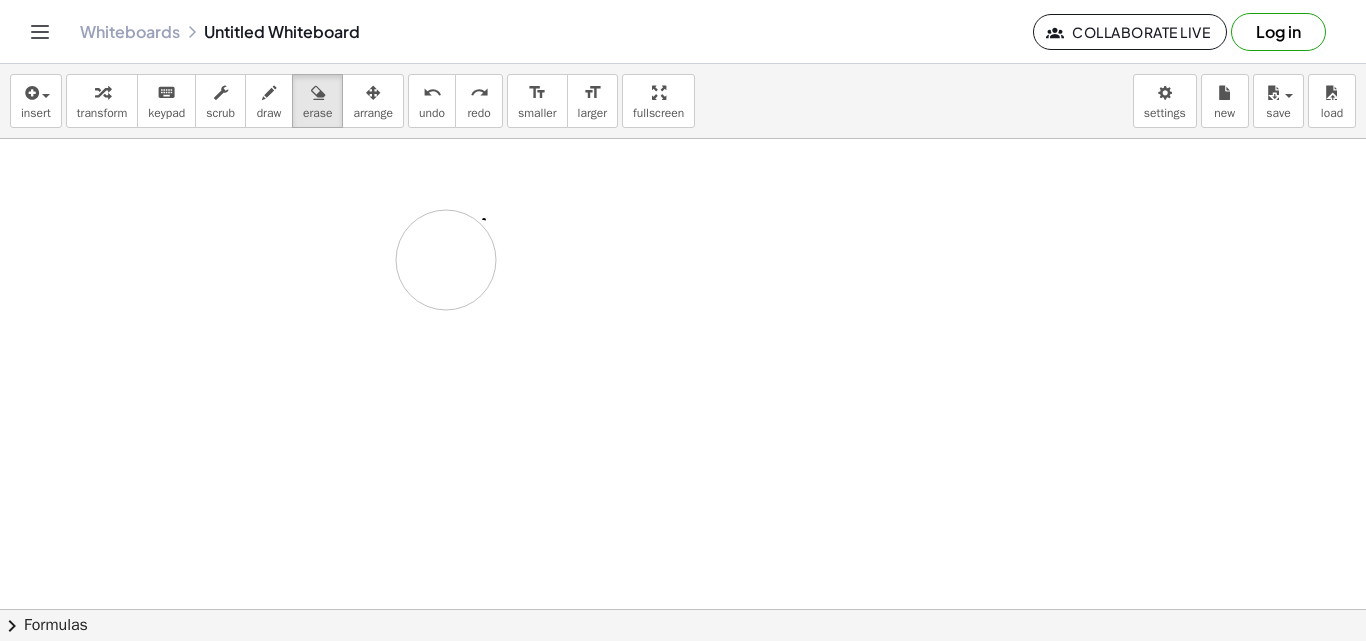 drag, startPoint x: 513, startPoint y: 369, endPoint x: 449, endPoint y: 254, distance: 131.60927 